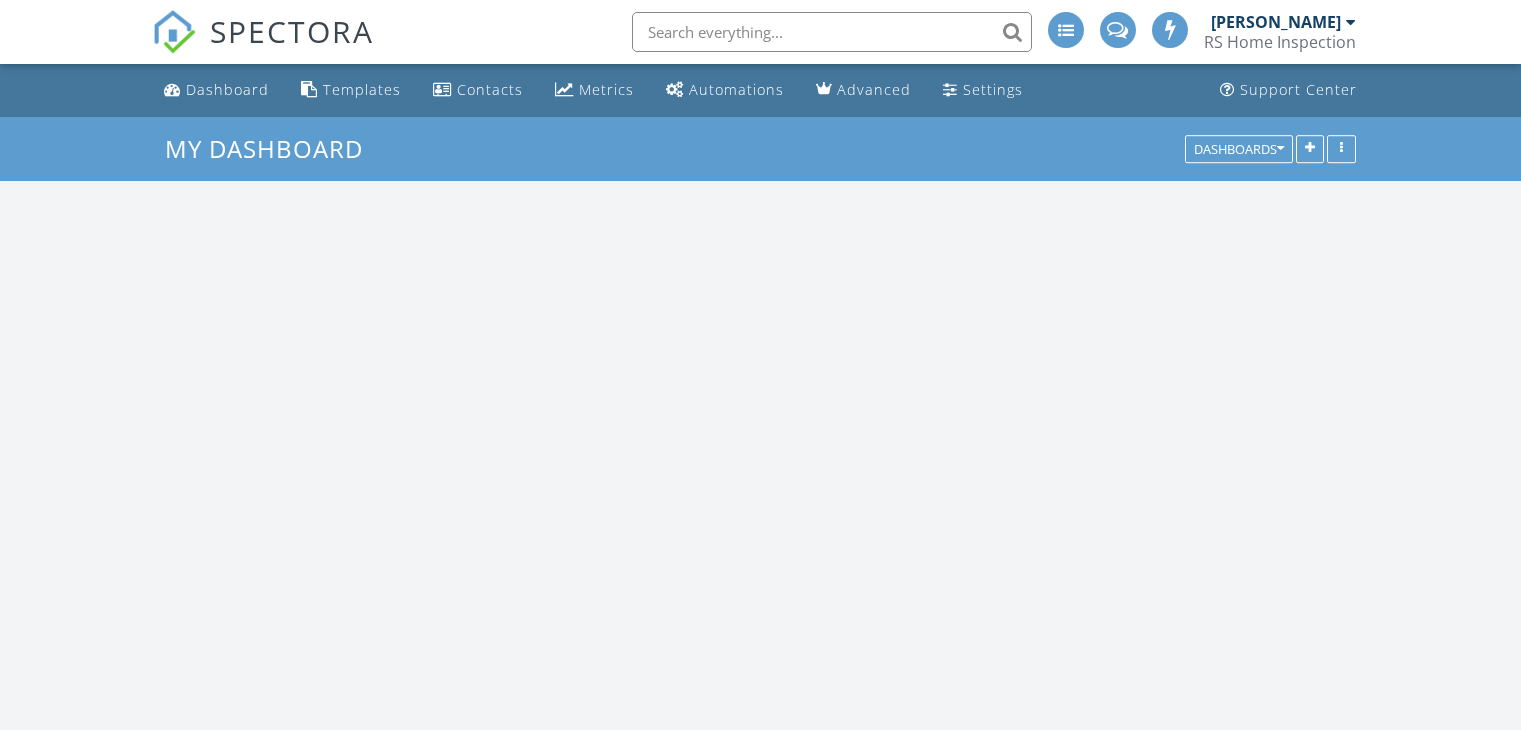 scroll, scrollTop: 0, scrollLeft: 0, axis: both 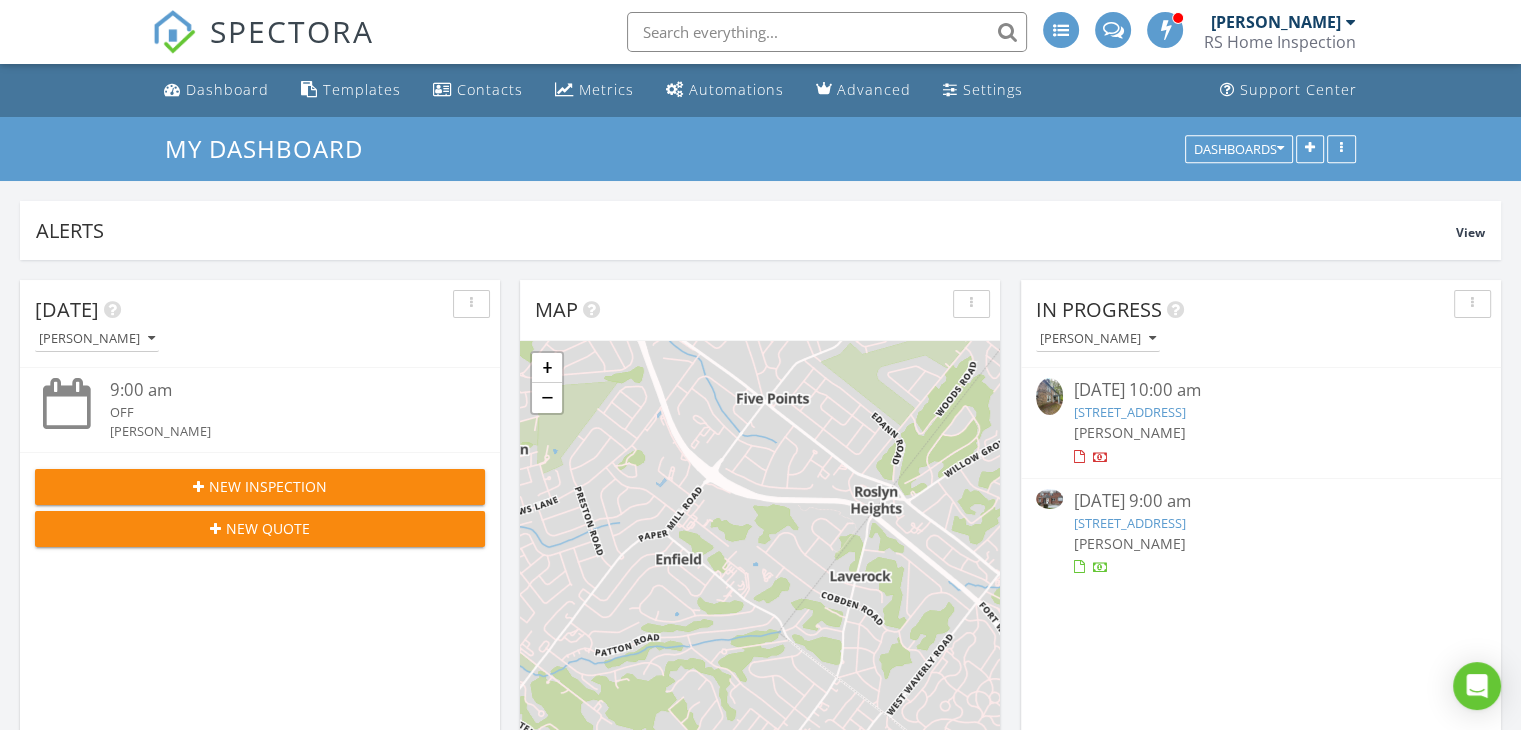 click on "1228 E Mt Airy Ave, Philadelphia, PA 19150" at bounding box center [1129, 523] 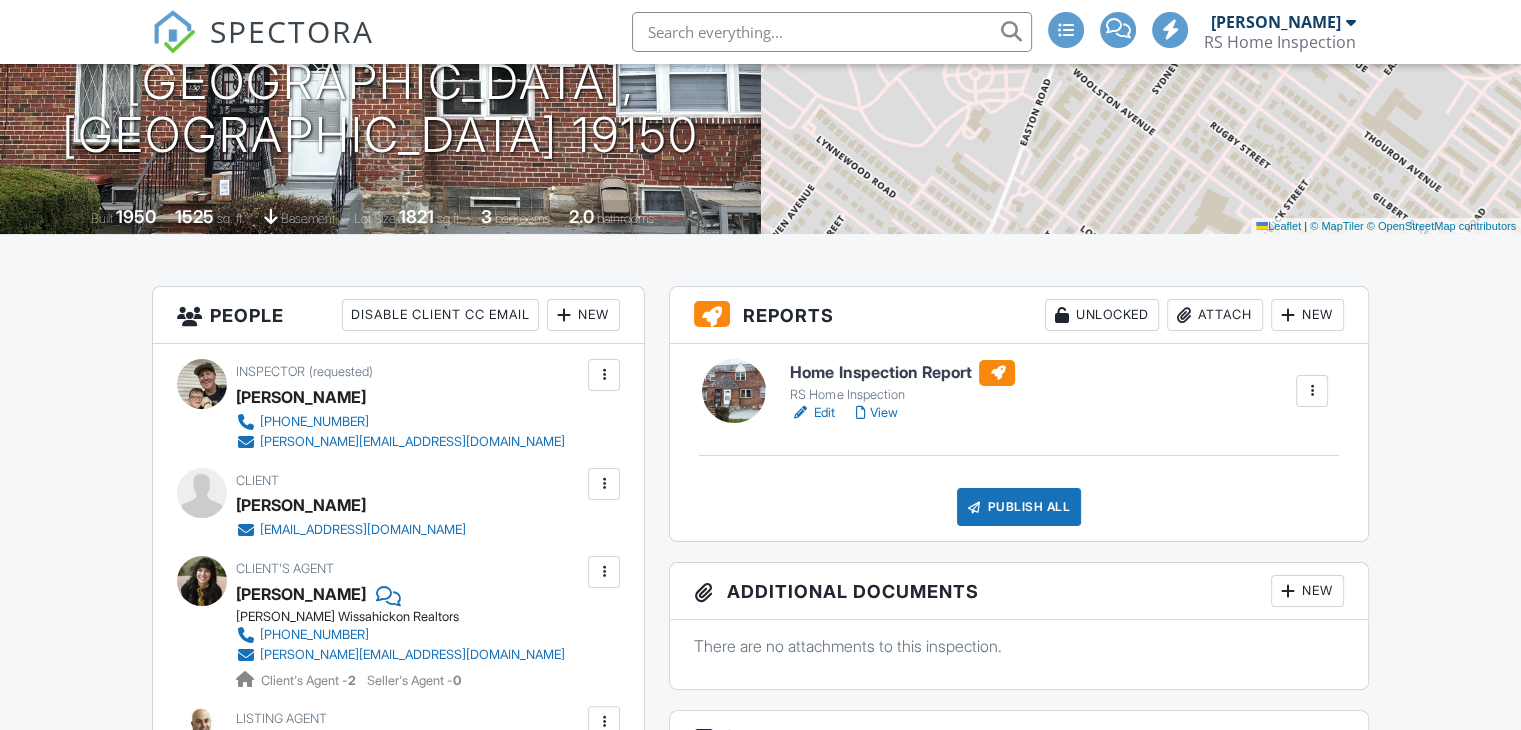 scroll, scrollTop: 300, scrollLeft: 0, axis: vertical 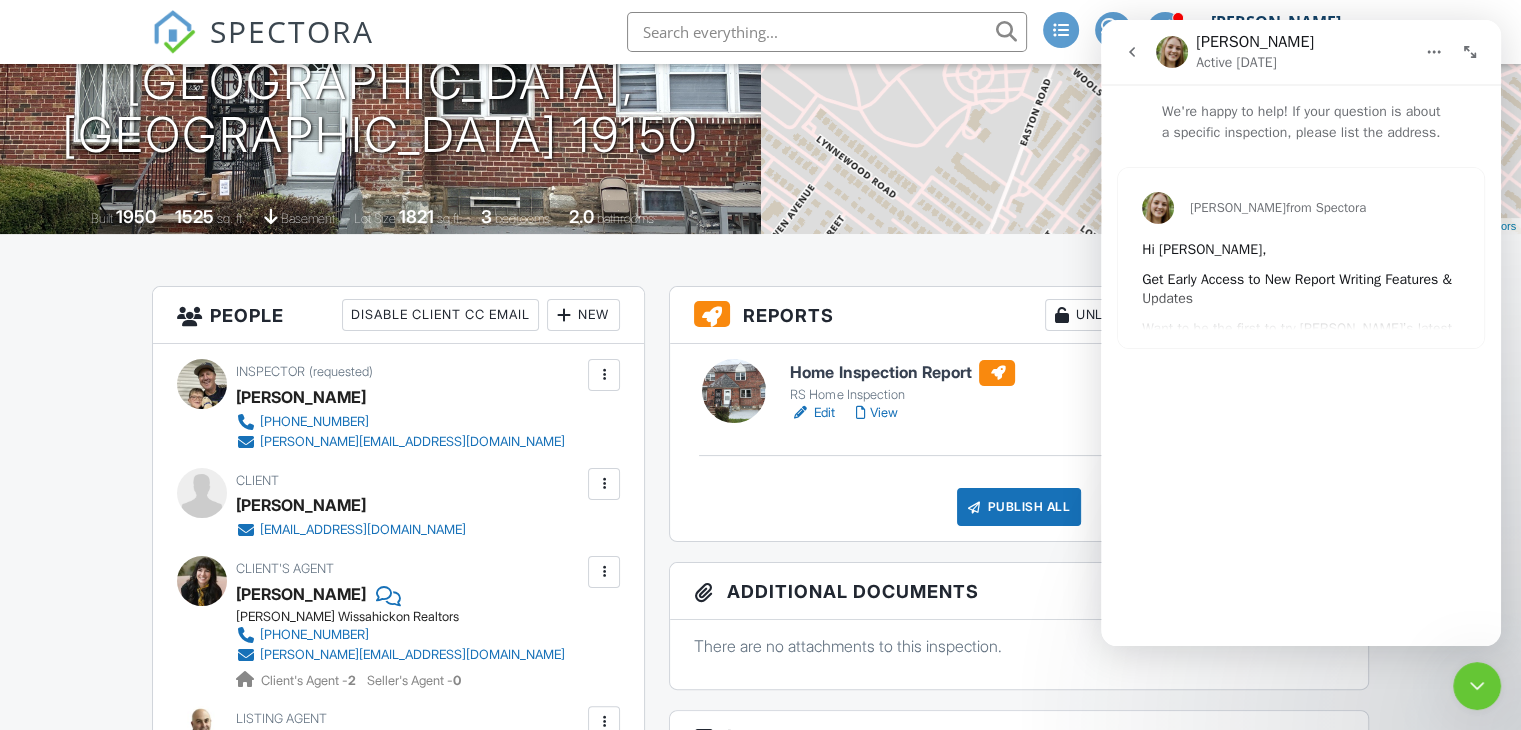 click at bounding box center [1470, 52] 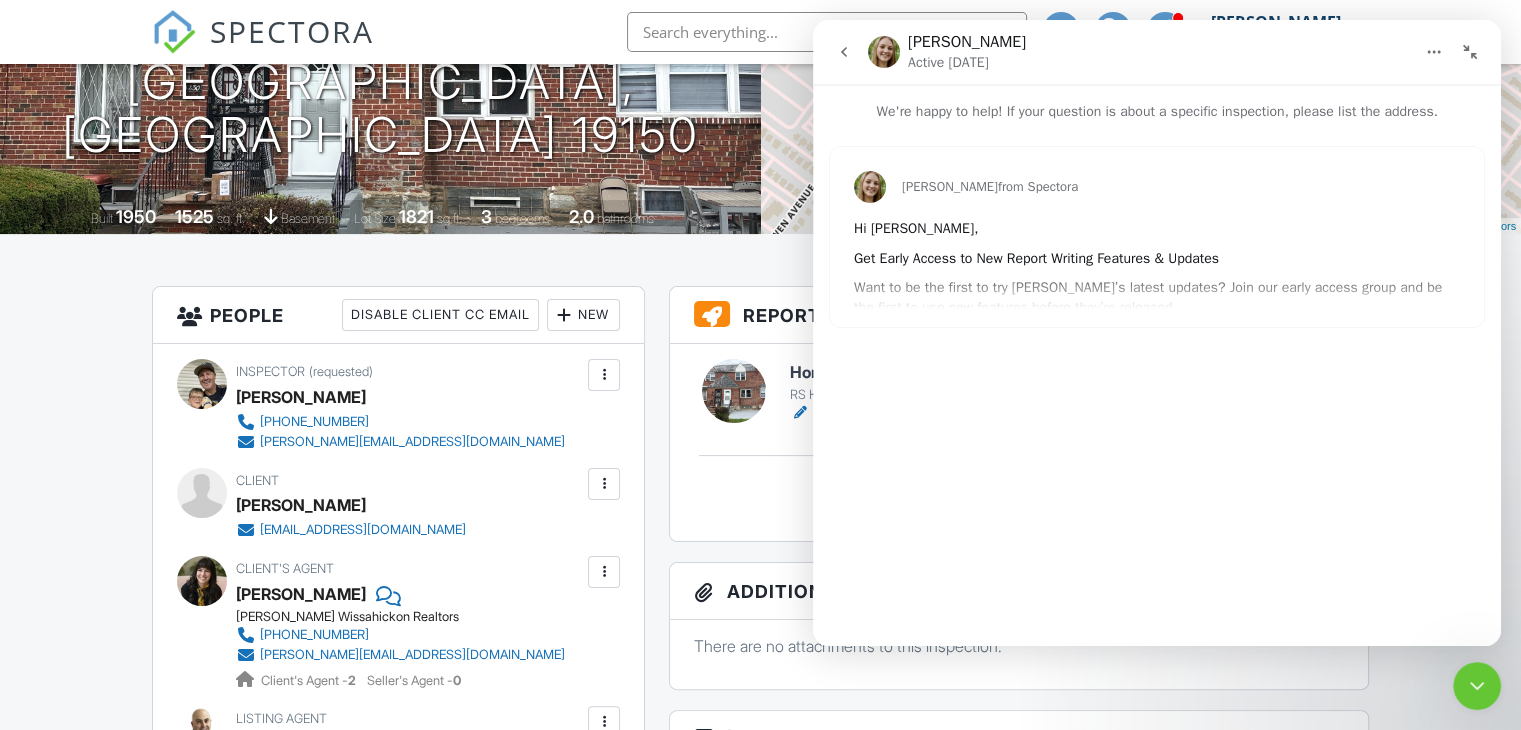 click at bounding box center (1477, 686) 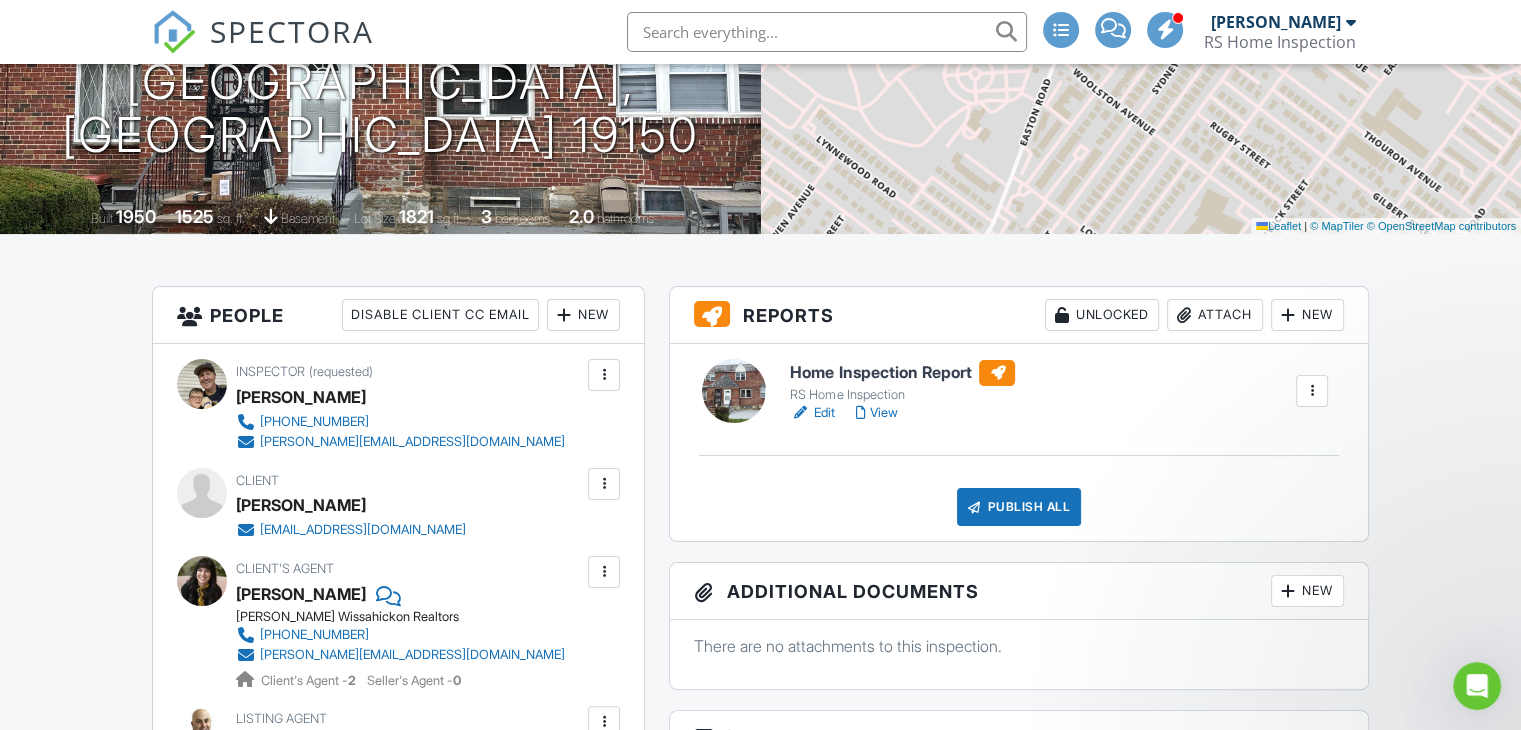 scroll, scrollTop: 0, scrollLeft: 0, axis: both 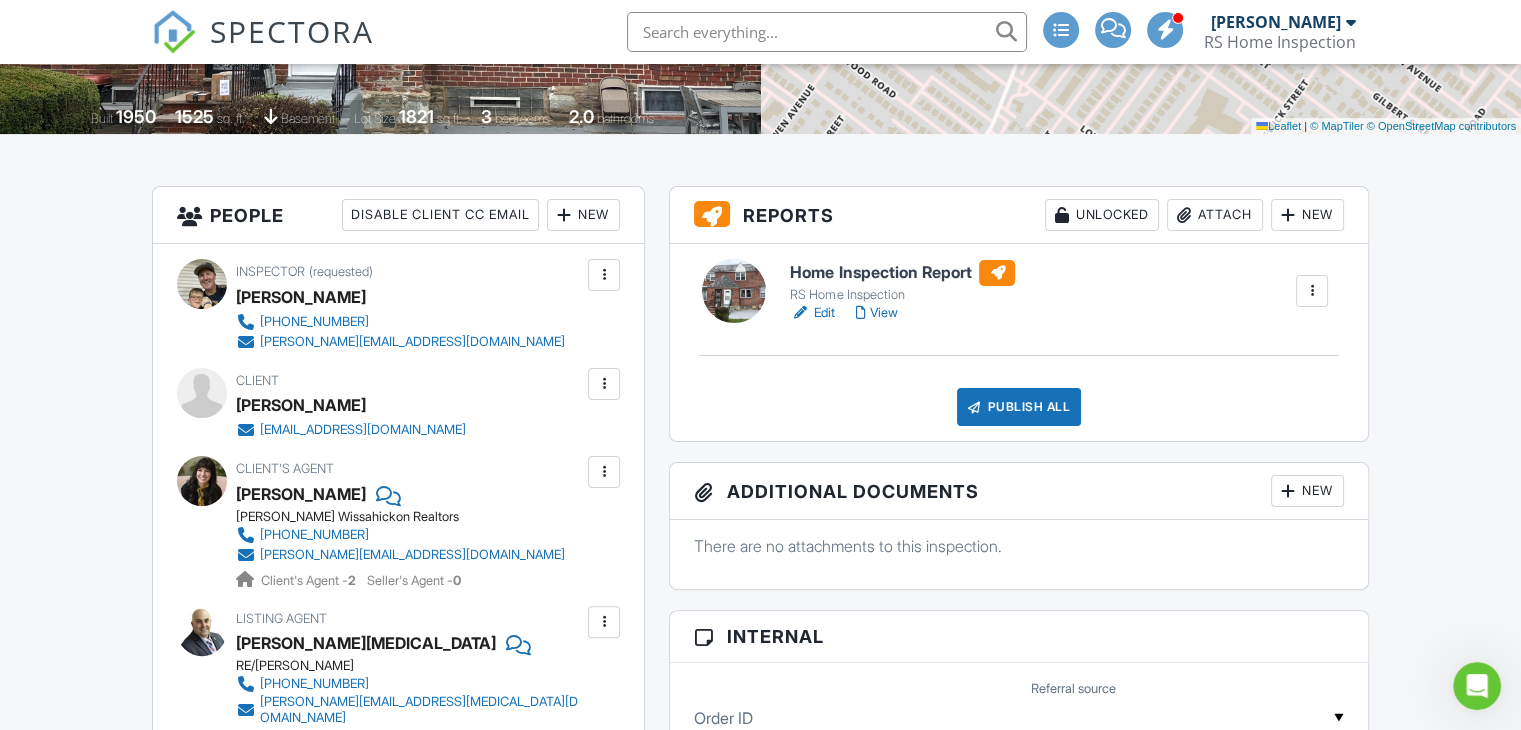 click on "New" at bounding box center (1307, 491) 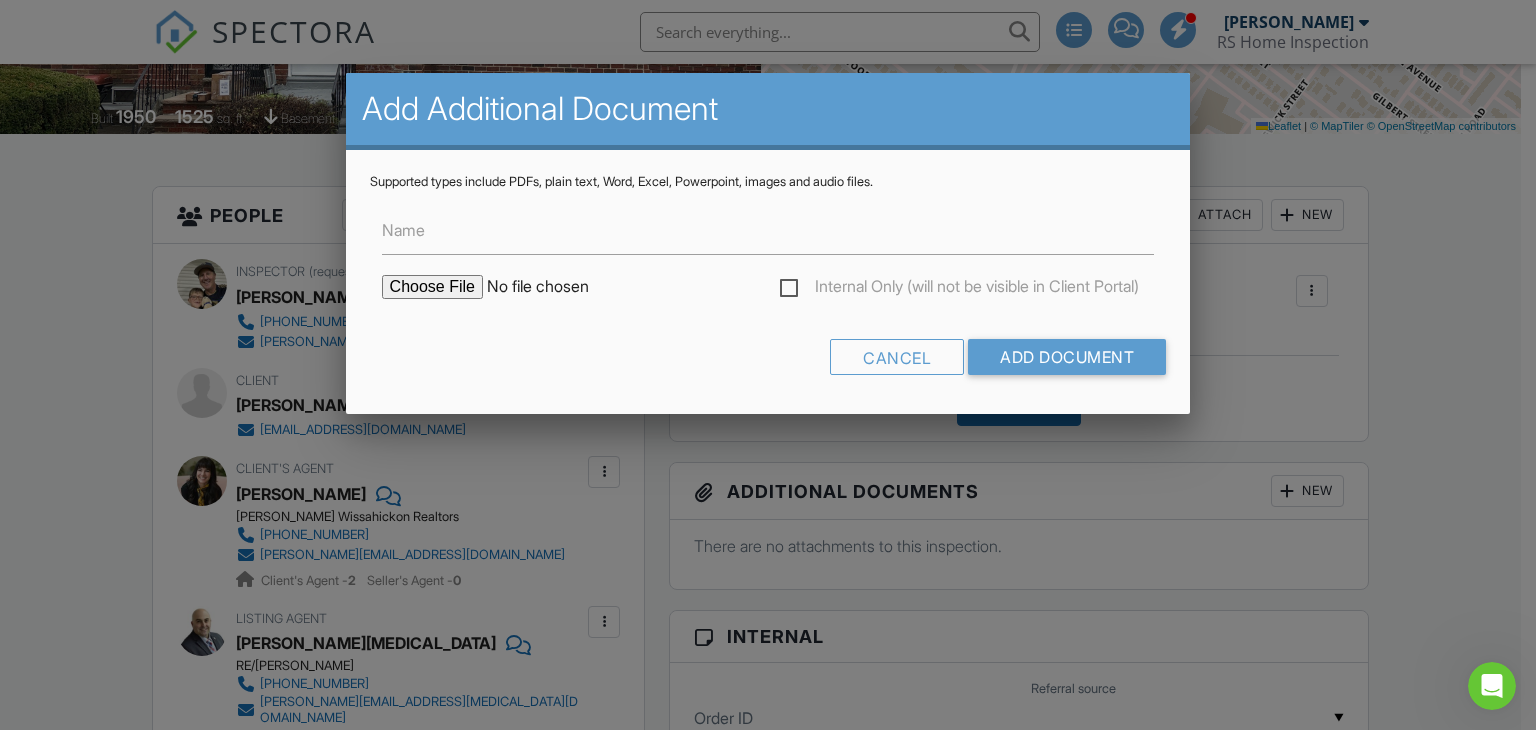 click at bounding box center [552, 287] 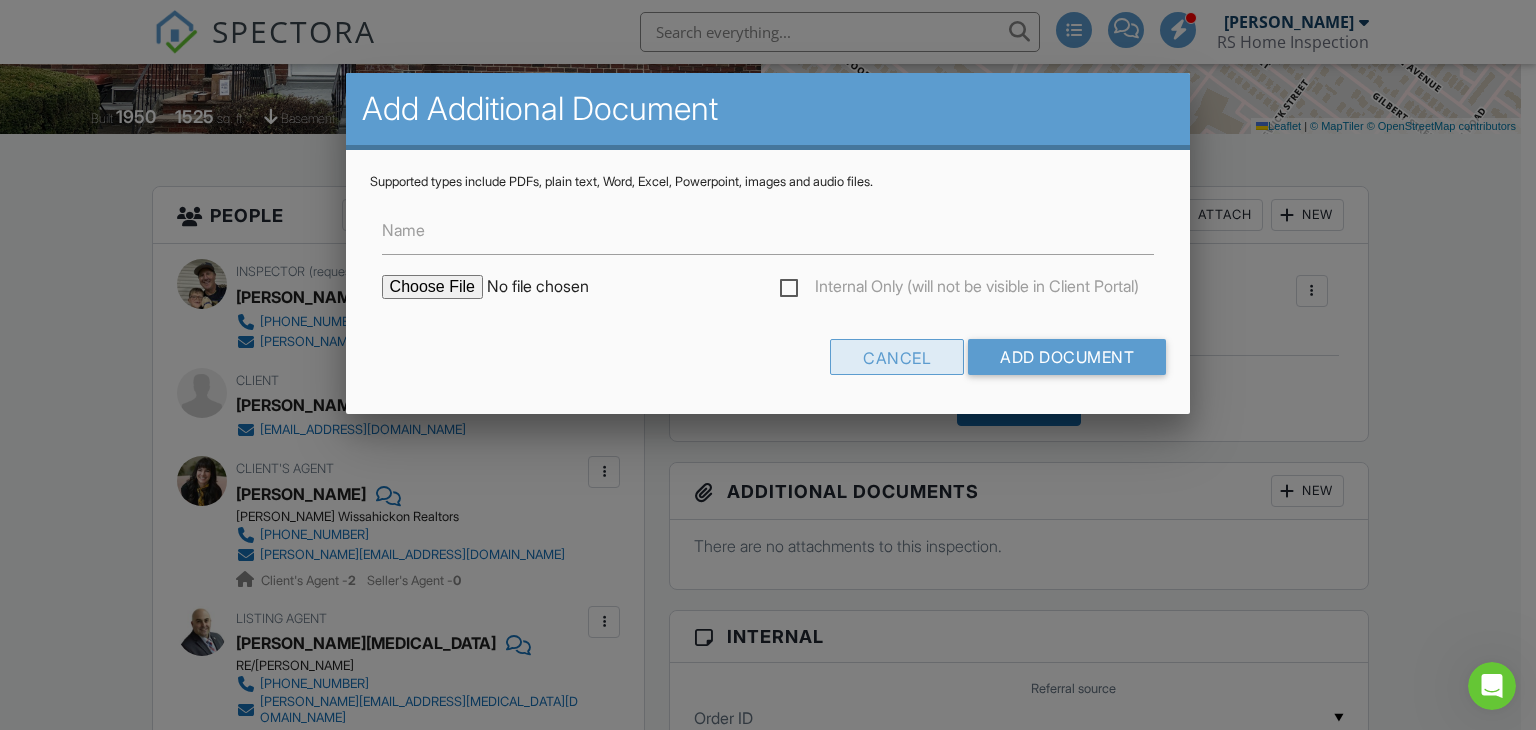 click on "Cancel" at bounding box center (897, 357) 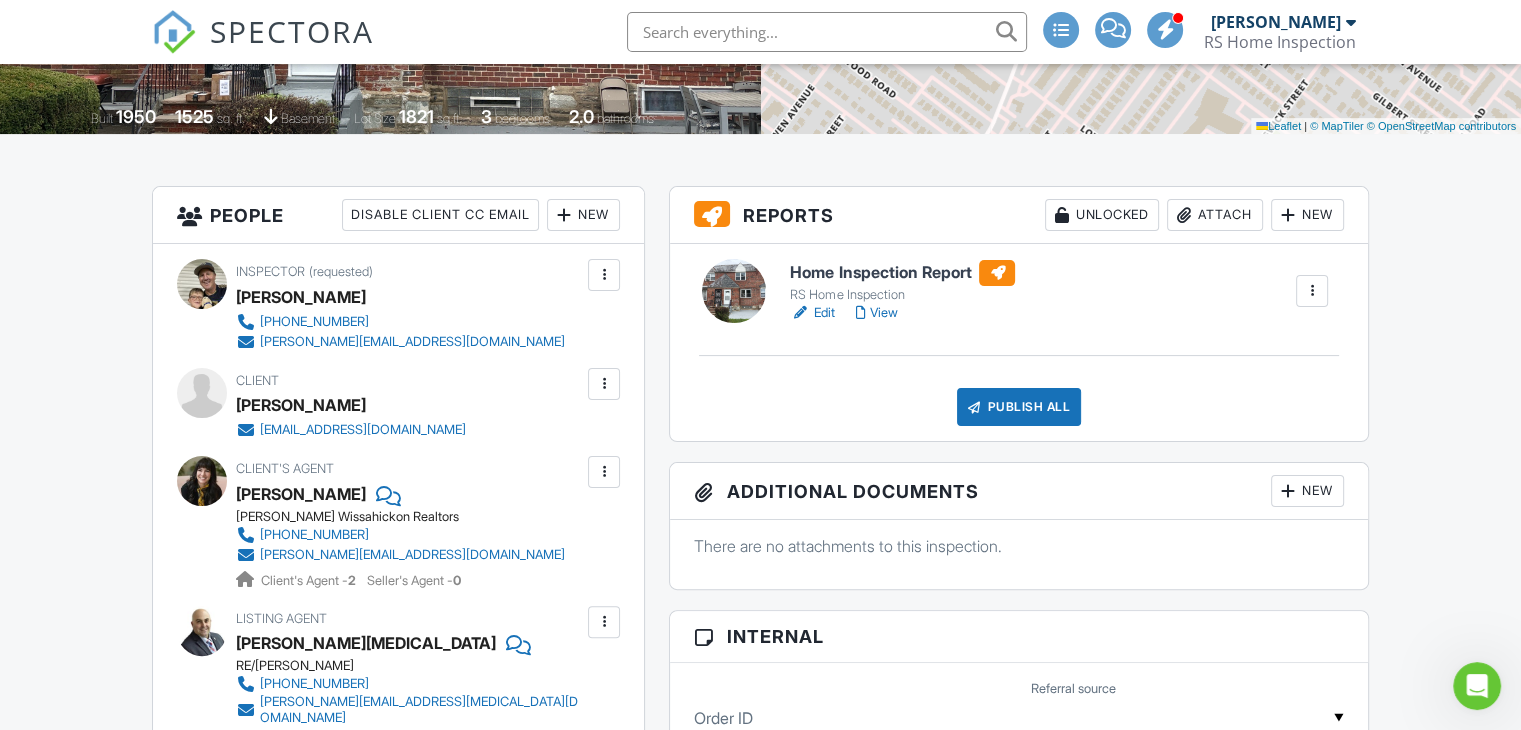 click at bounding box center (1288, 491) 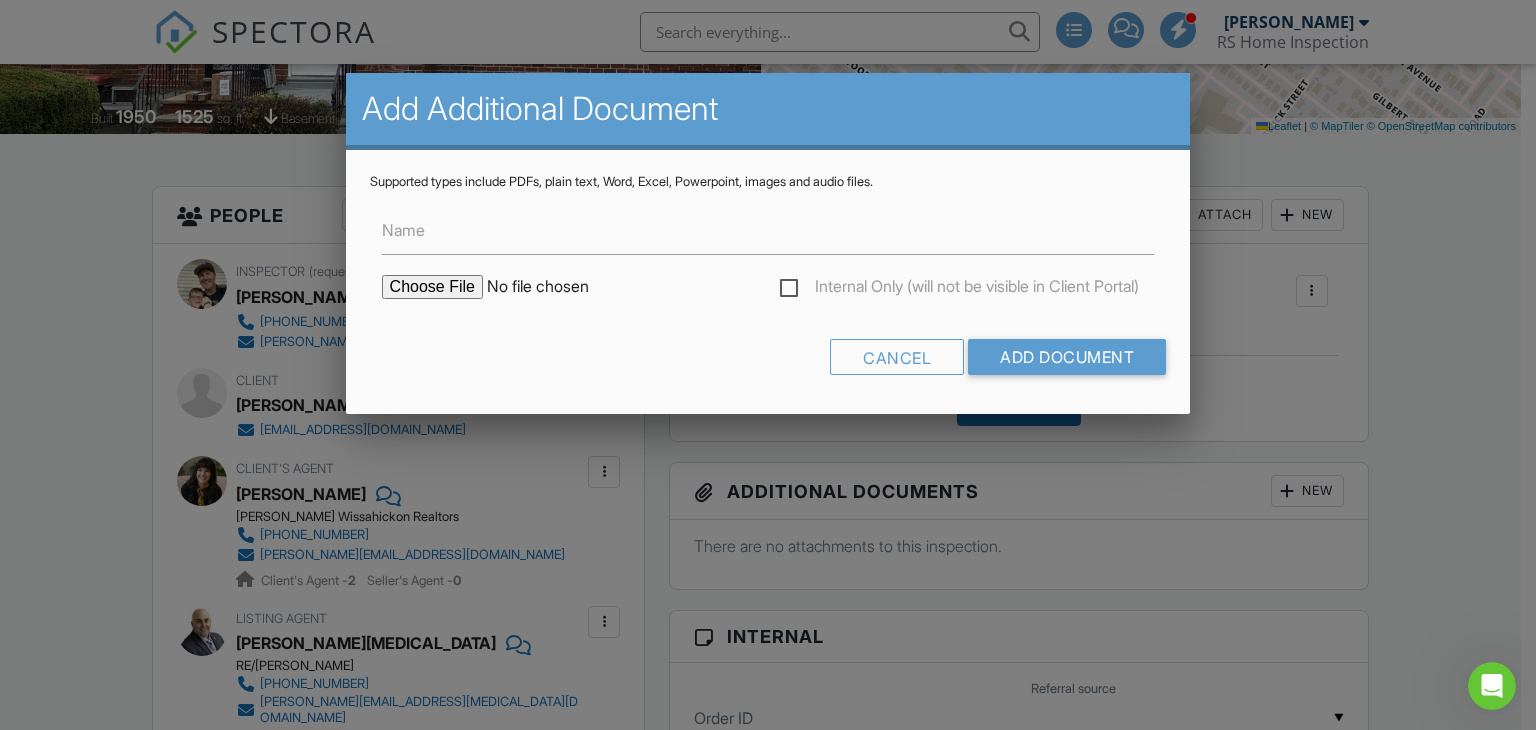 click at bounding box center [552, 287] 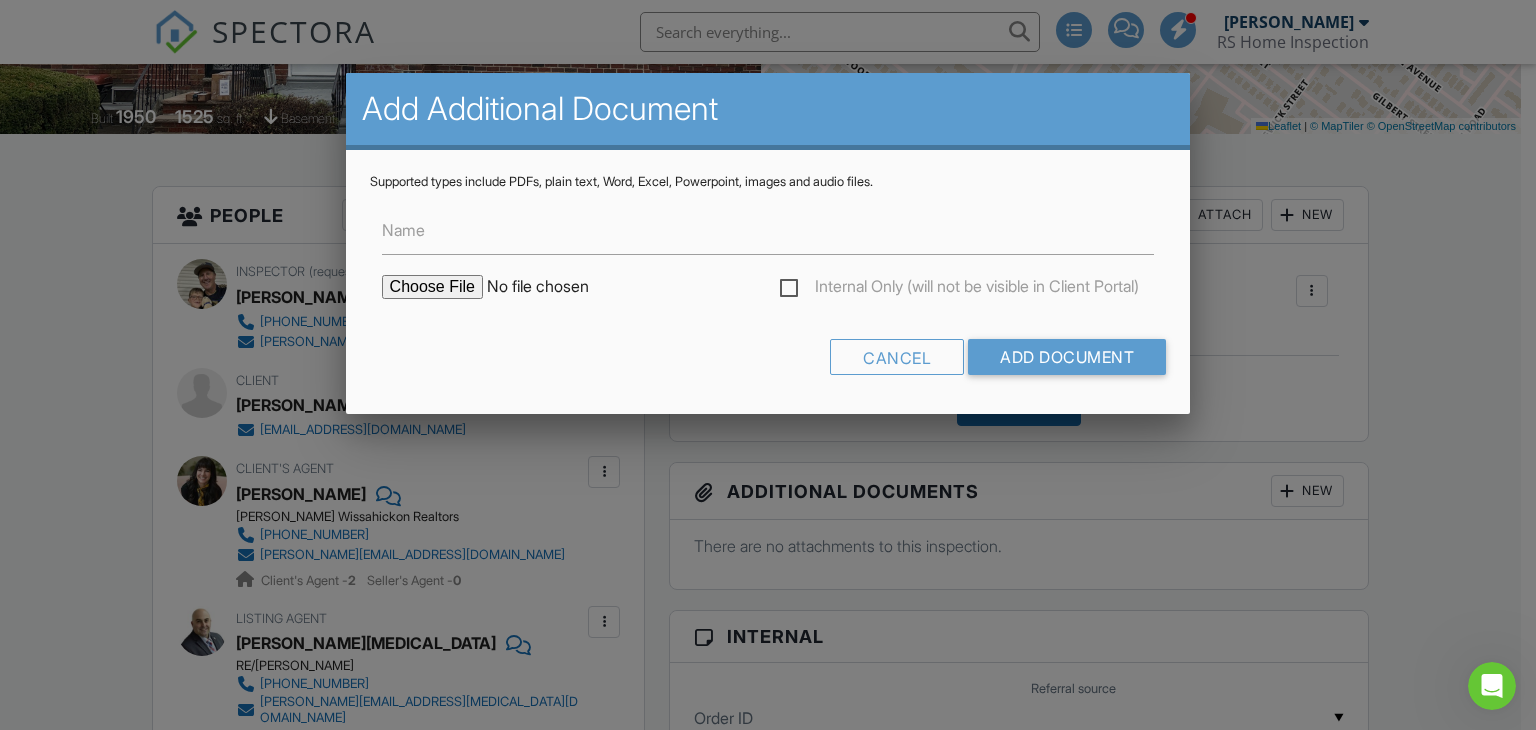type on "C:\fakepath\Termite Report 1228 E Mt Airy Ave.pdf" 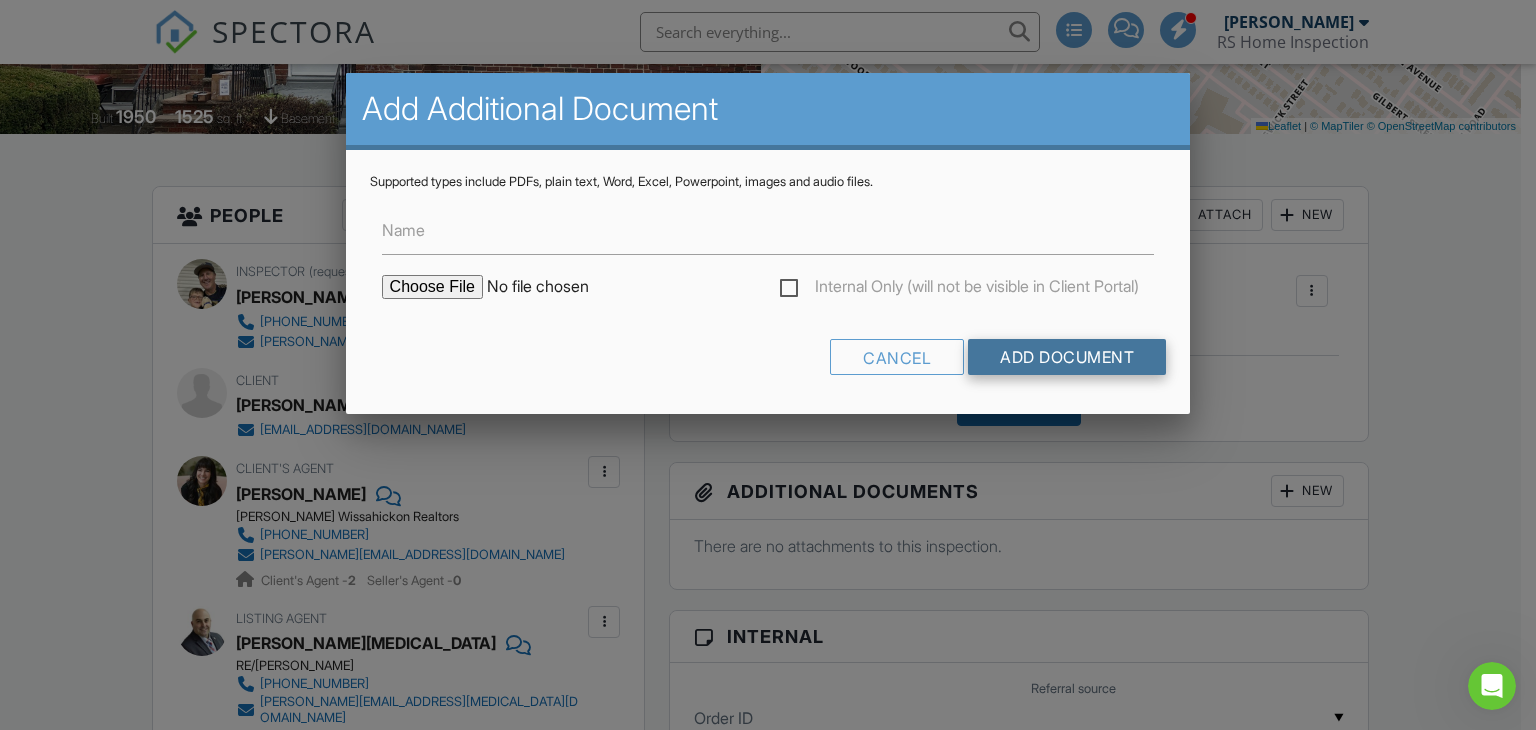 click on "Add Document" at bounding box center (1067, 357) 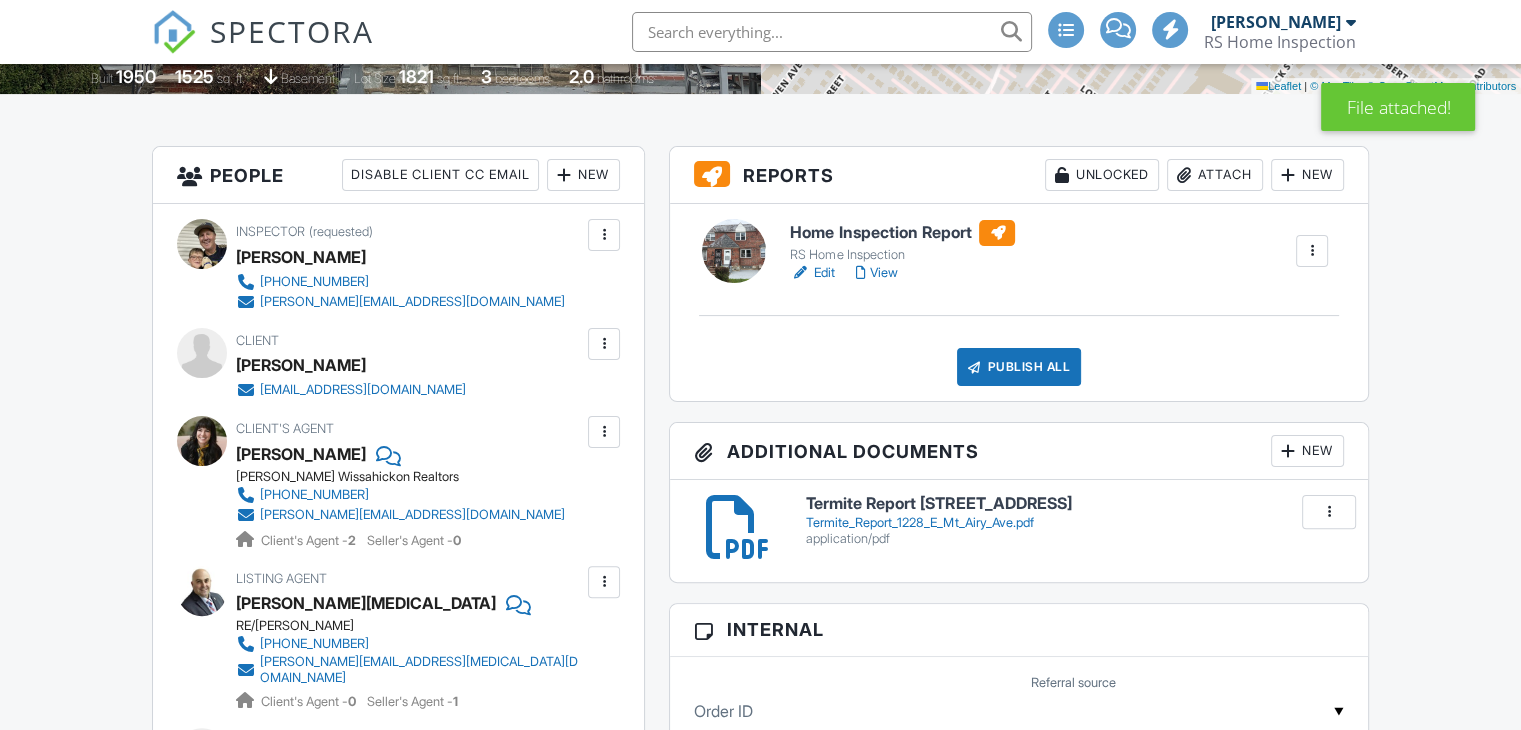 scroll, scrollTop: 100, scrollLeft: 0, axis: vertical 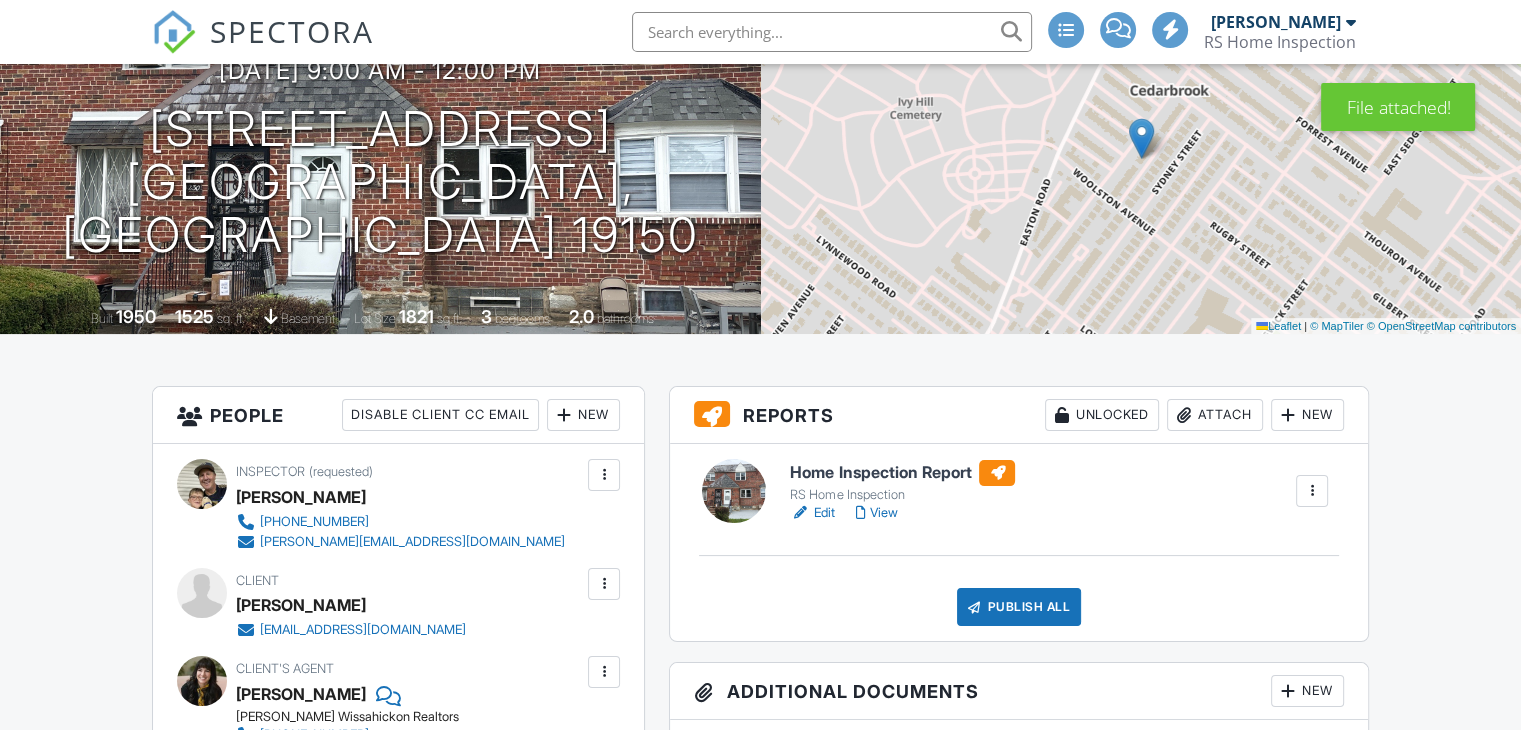 click on "Edit" at bounding box center [812, 513] 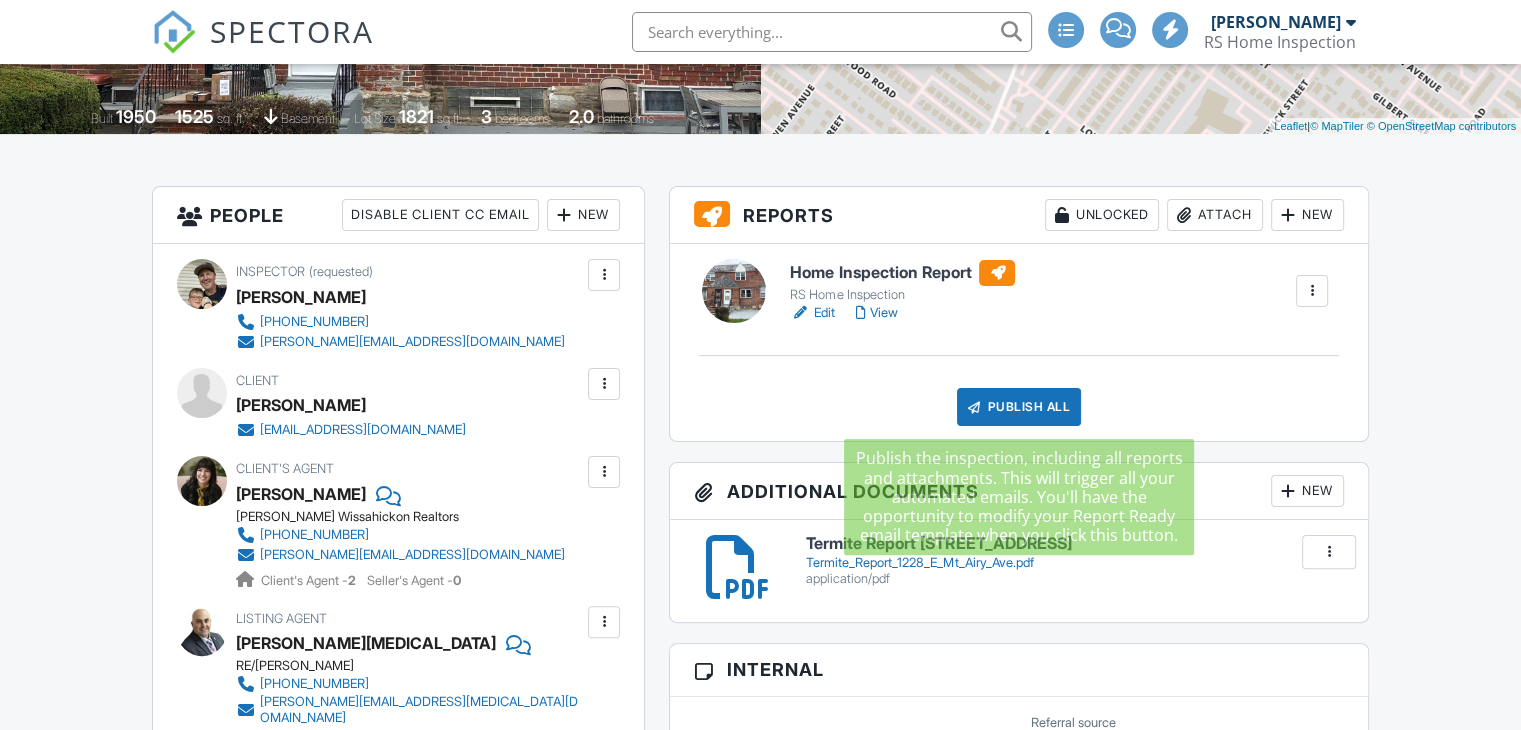 scroll, scrollTop: 400, scrollLeft: 0, axis: vertical 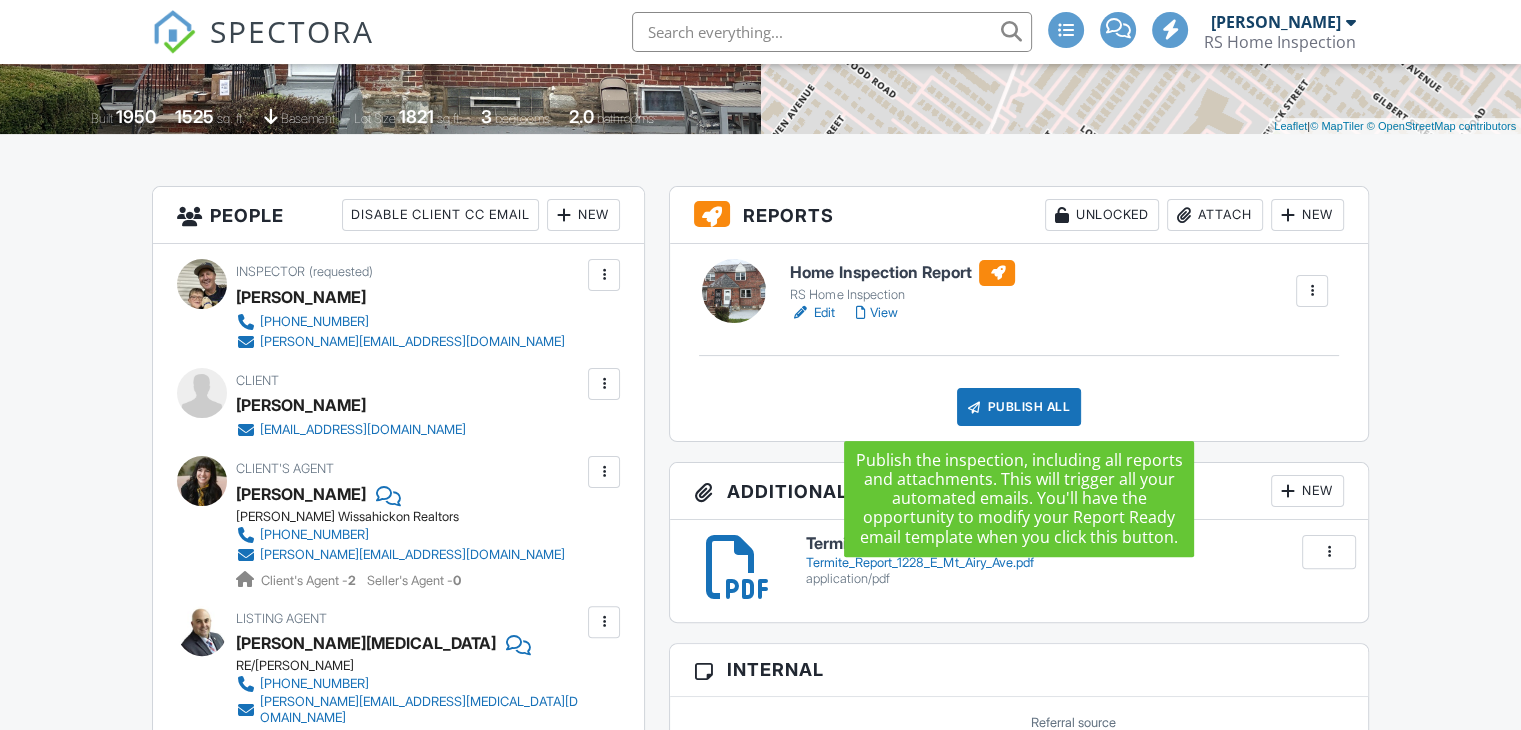 click on "Publish All" at bounding box center (1019, 407) 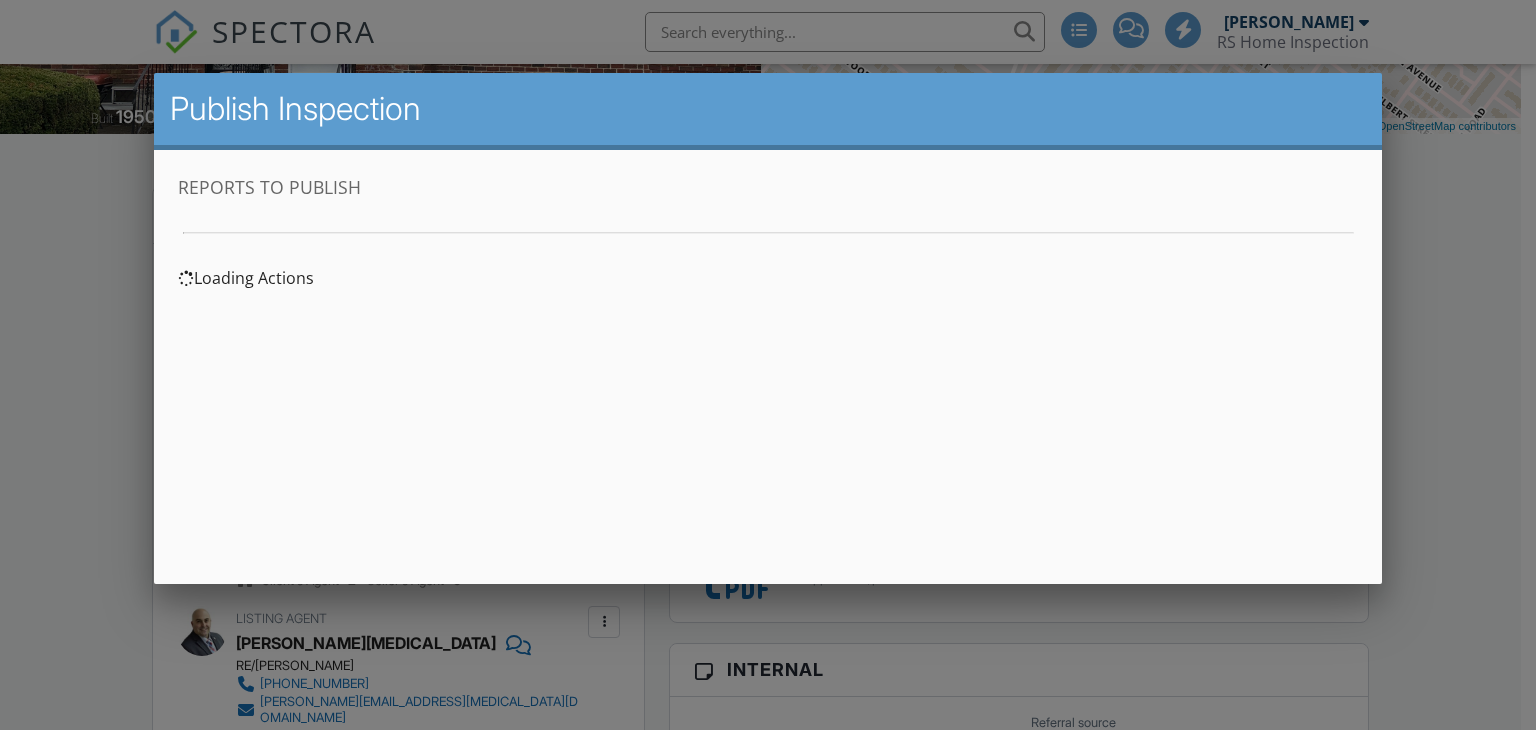 scroll, scrollTop: 0, scrollLeft: 0, axis: both 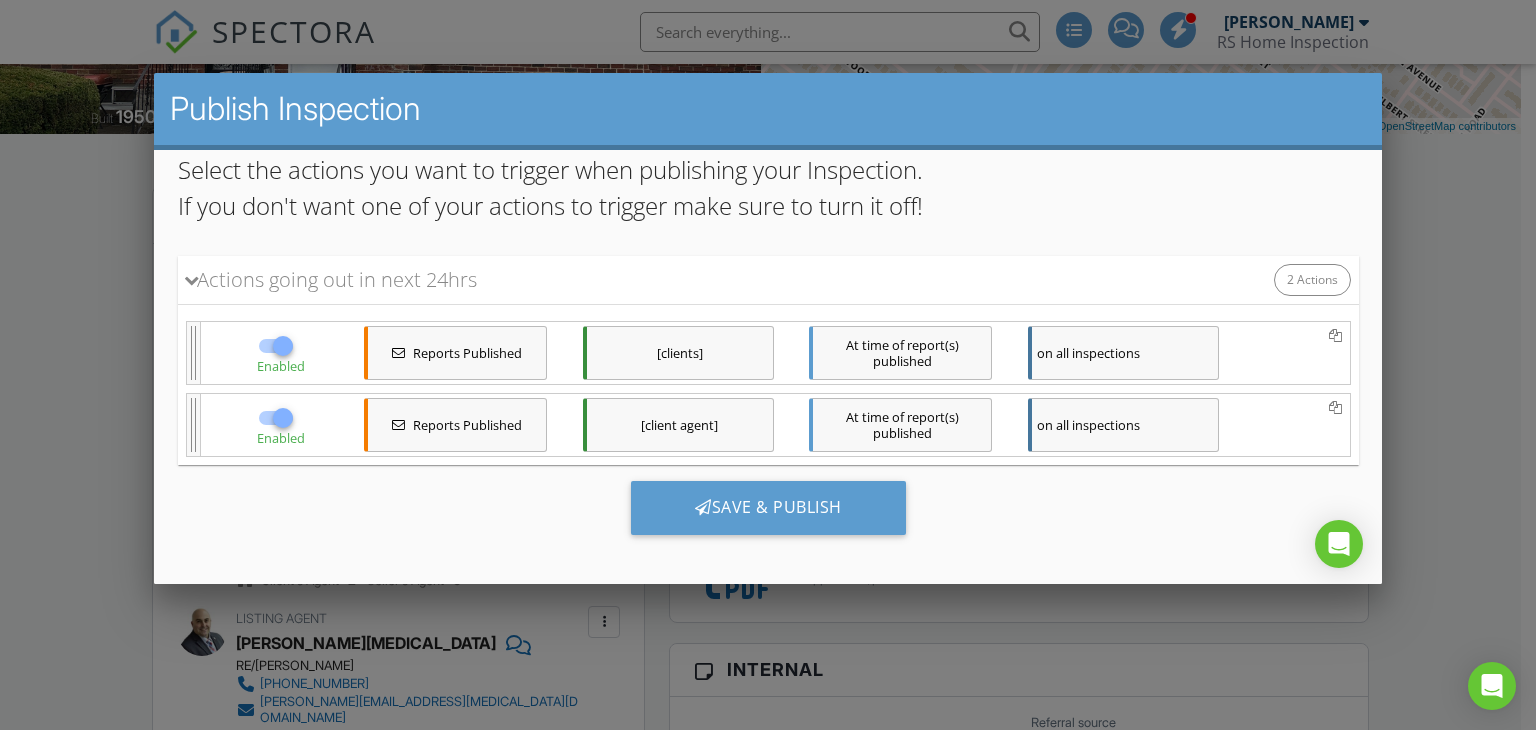 click on "[clients]" at bounding box center [677, 353] 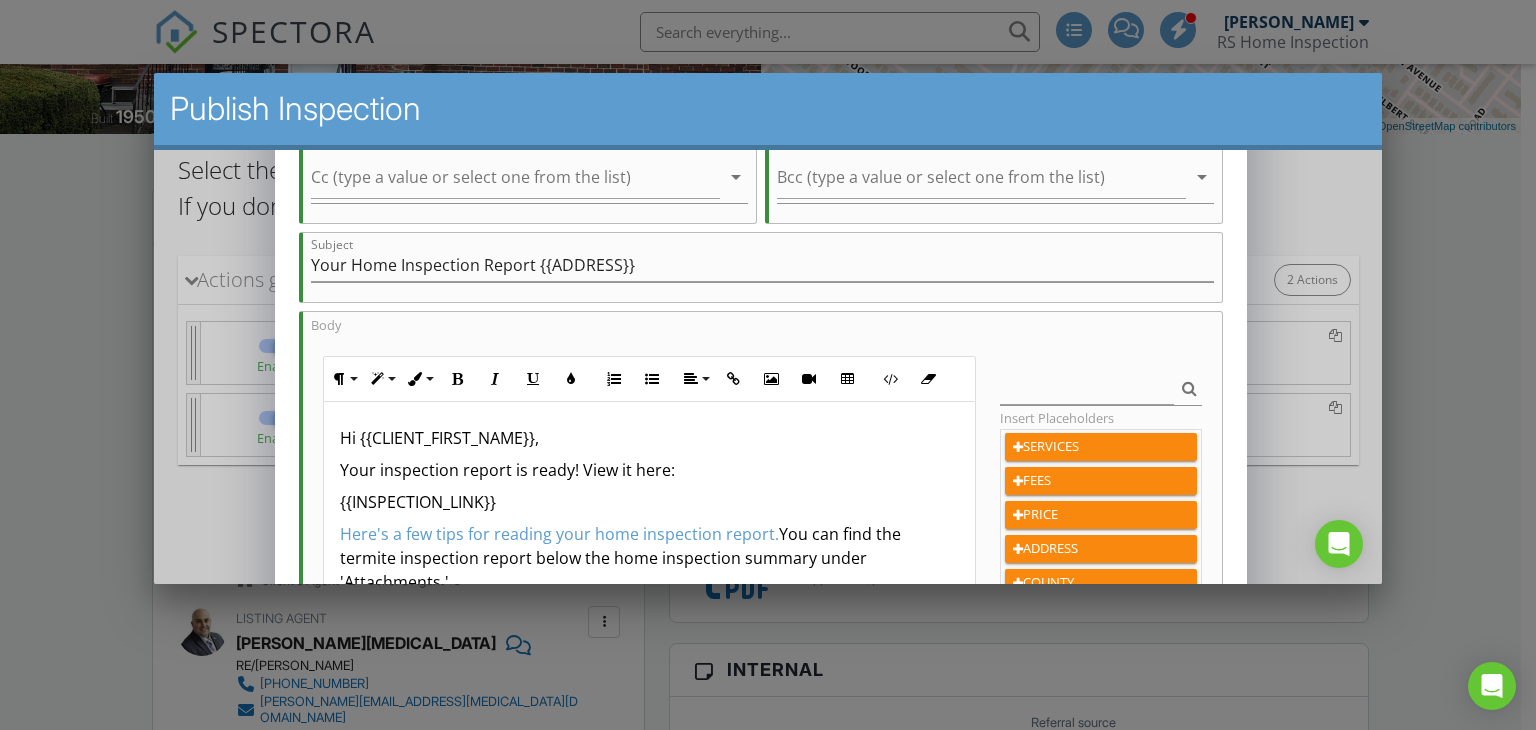 scroll, scrollTop: 300, scrollLeft: 0, axis: vertical 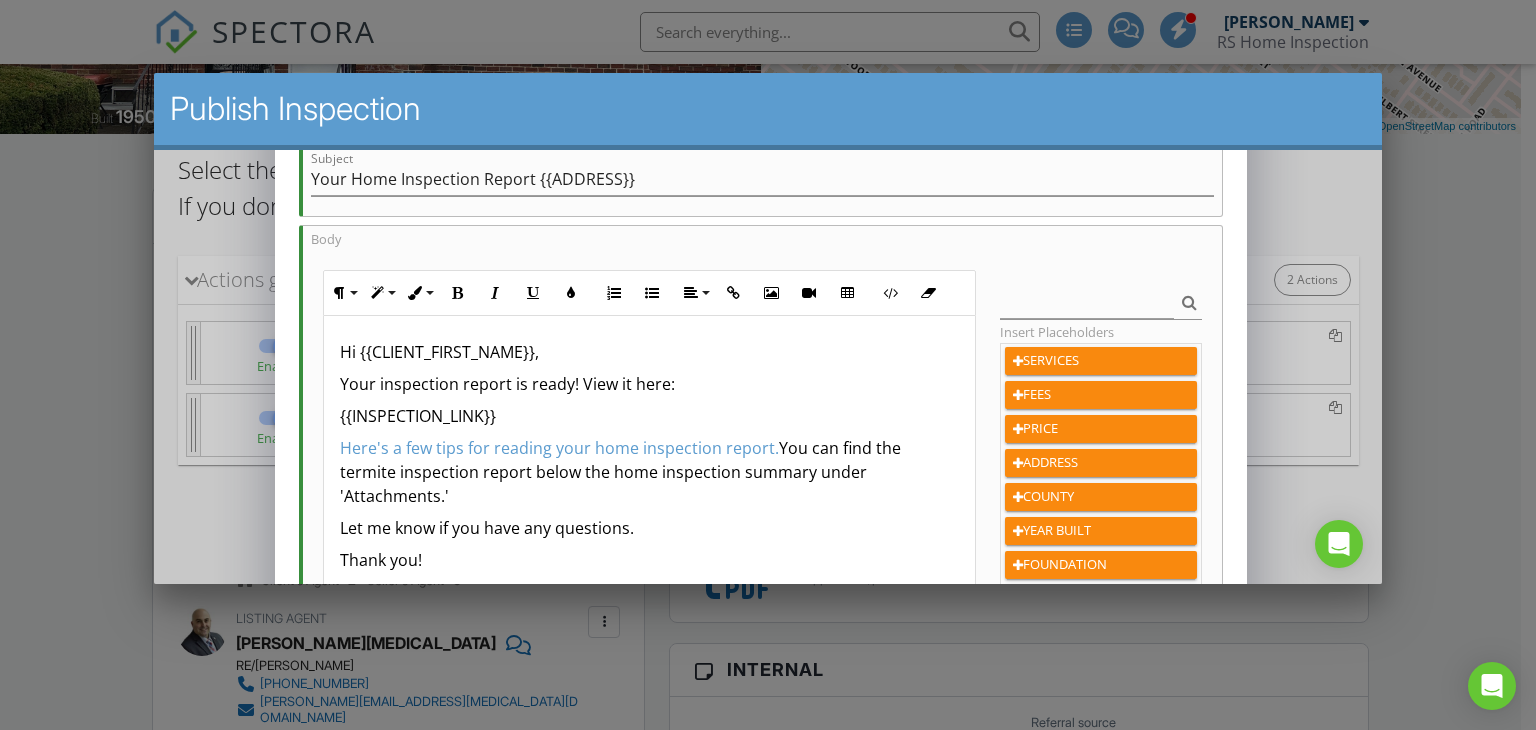 click on "Here's a few tips for reading your home inspection report.  You can find the termite inspection report below the home inspection summary under 'Attachments.'" at bounding box center (648, 472) 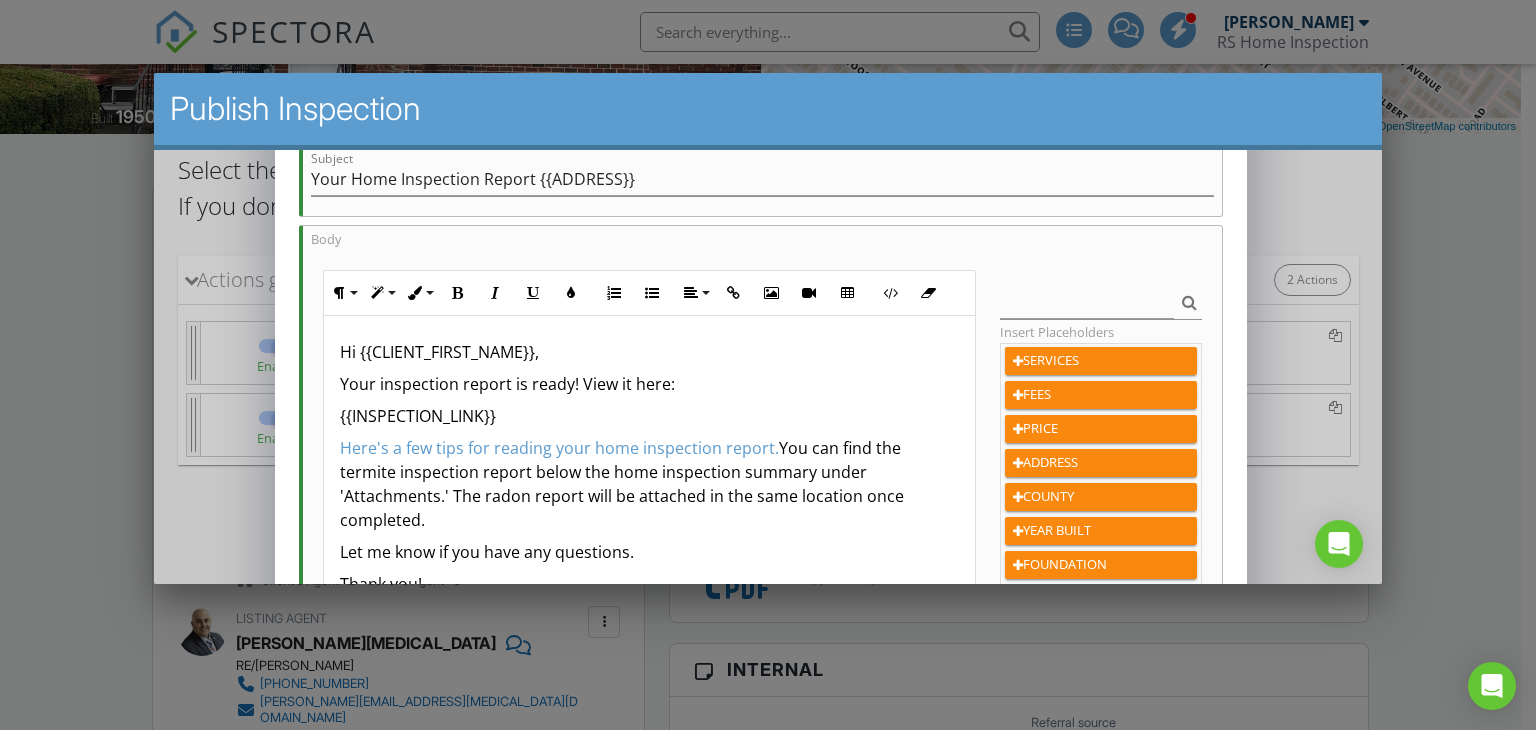 drag, startPoint x: 505, startPoint y: 518, endPoint x: 474, endPoint y: 497, distance: 37.44329 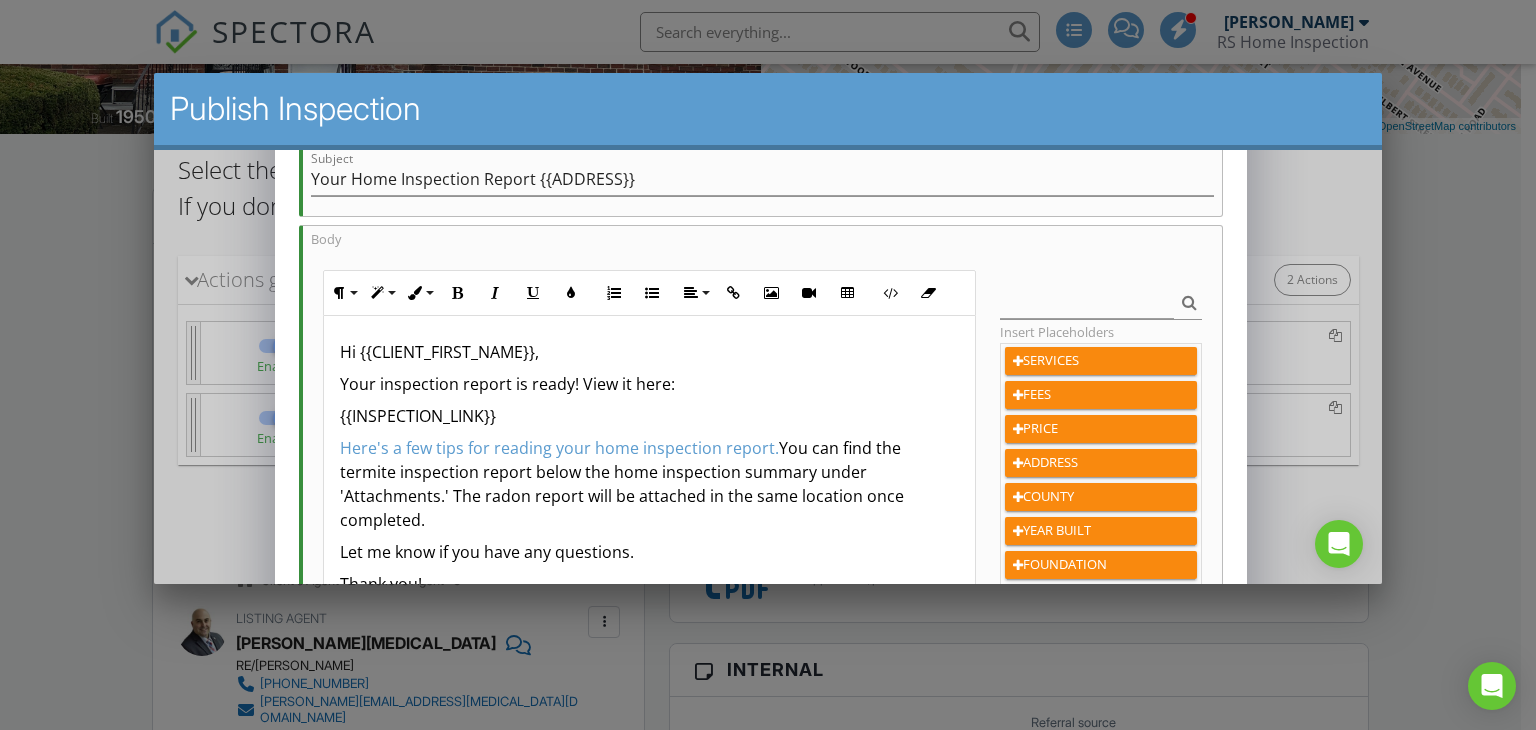 click on "Here's a few tips for reading your home inspection report.  You can find the termite inspection report below the home inspection summary under 'Attachments.' The radon report will be attached in the same location once completed." at bounding box center [648, 484] 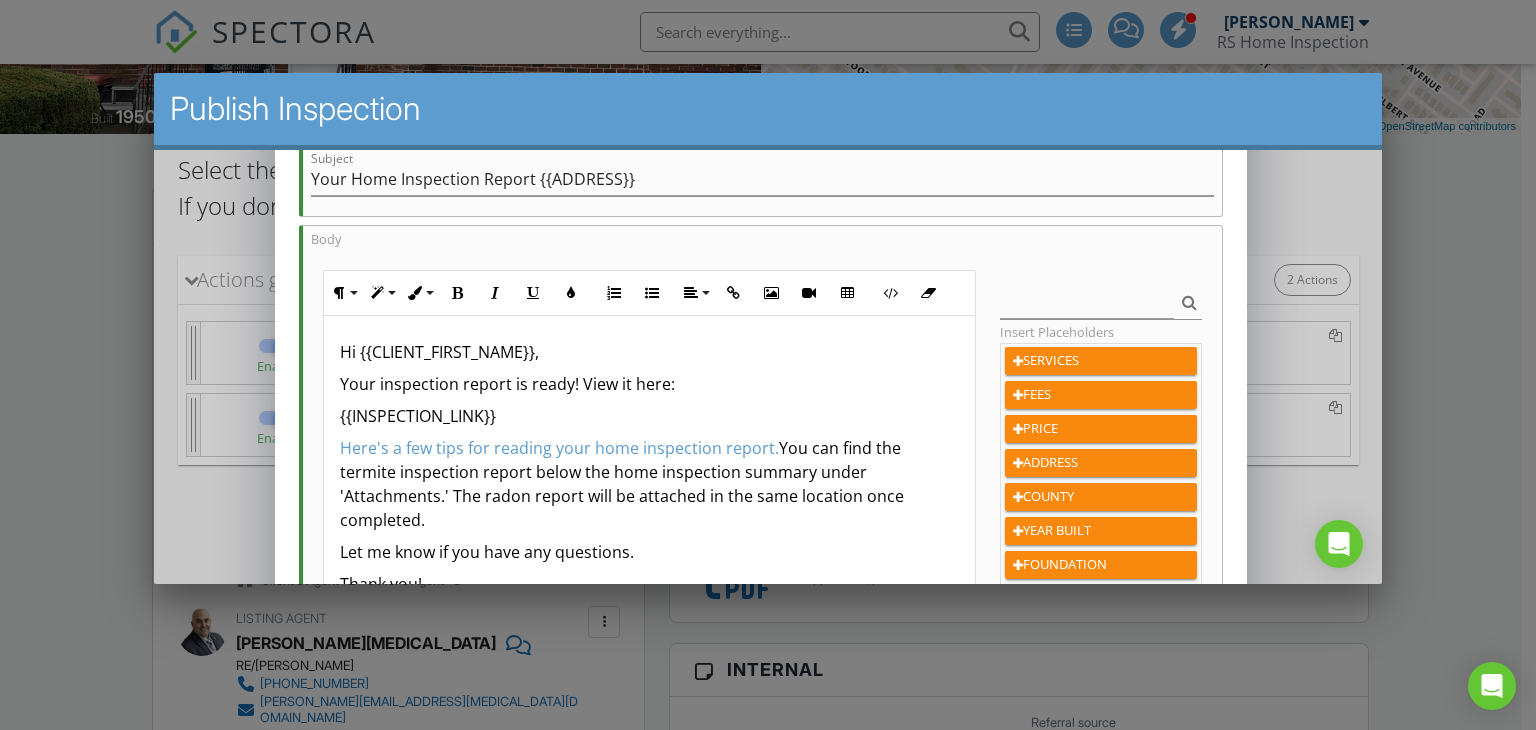 copy on "The radon report will be attached in the same location once completed." 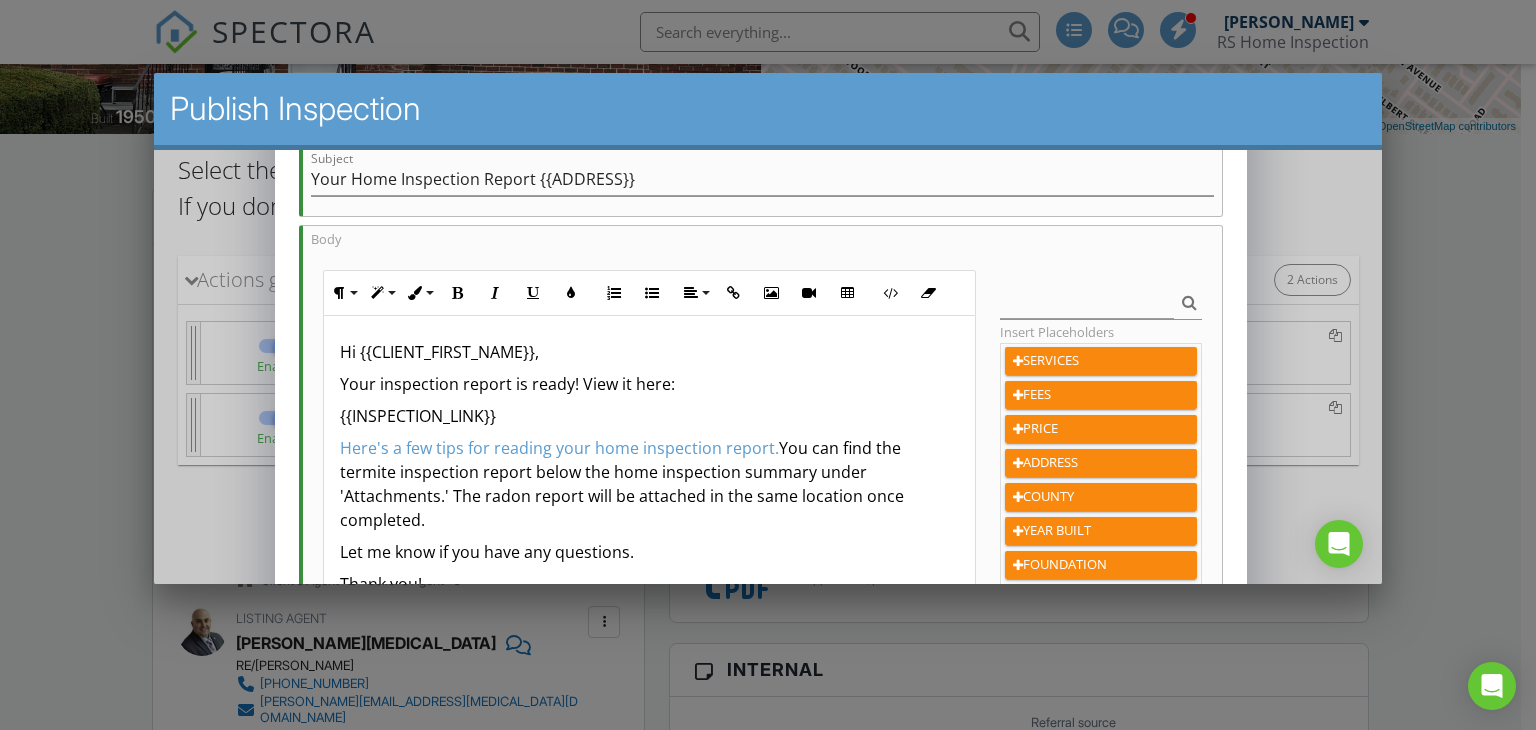 scroll, scrollTop: 0, scrollLeft: 0, axis: both 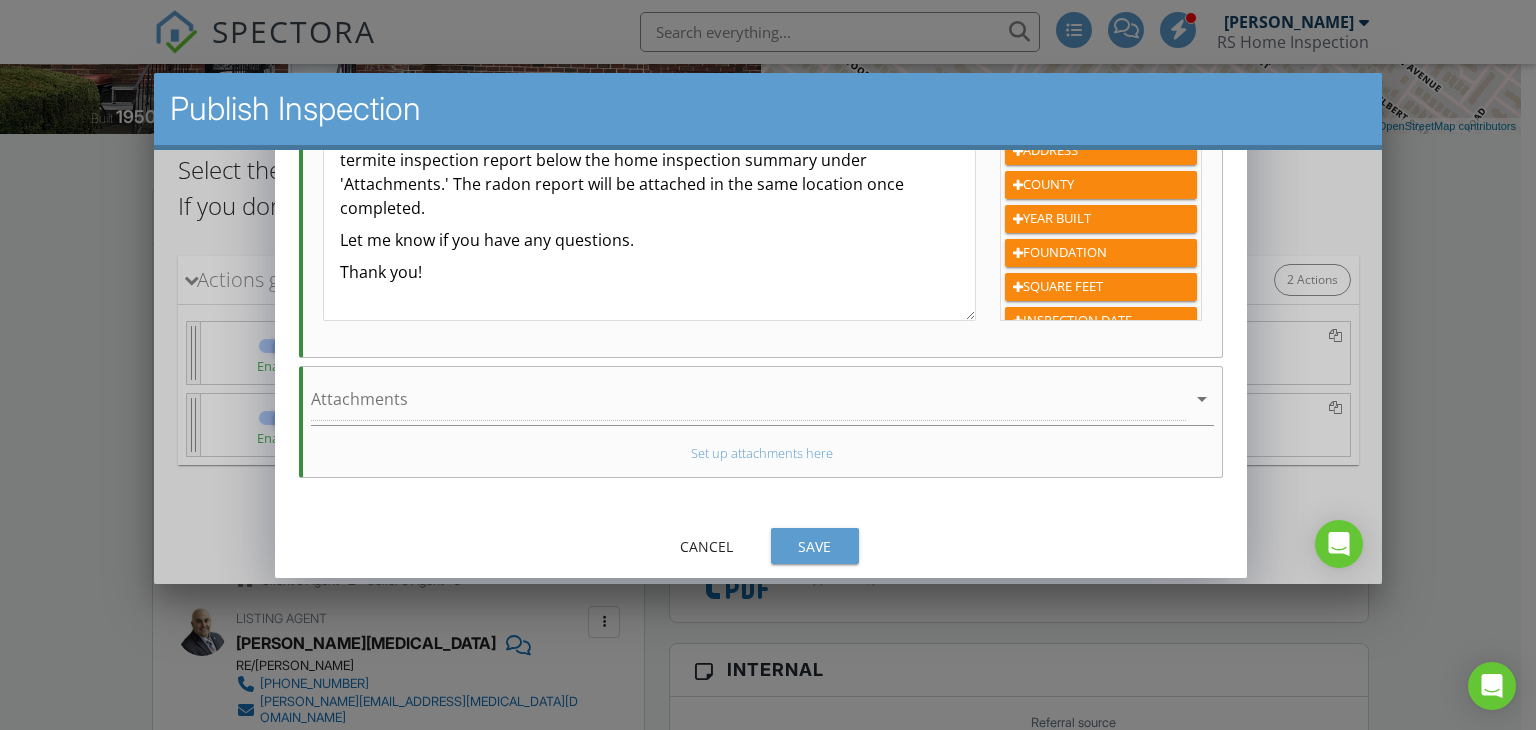 click on "Save" at bounding box center (814, 546) 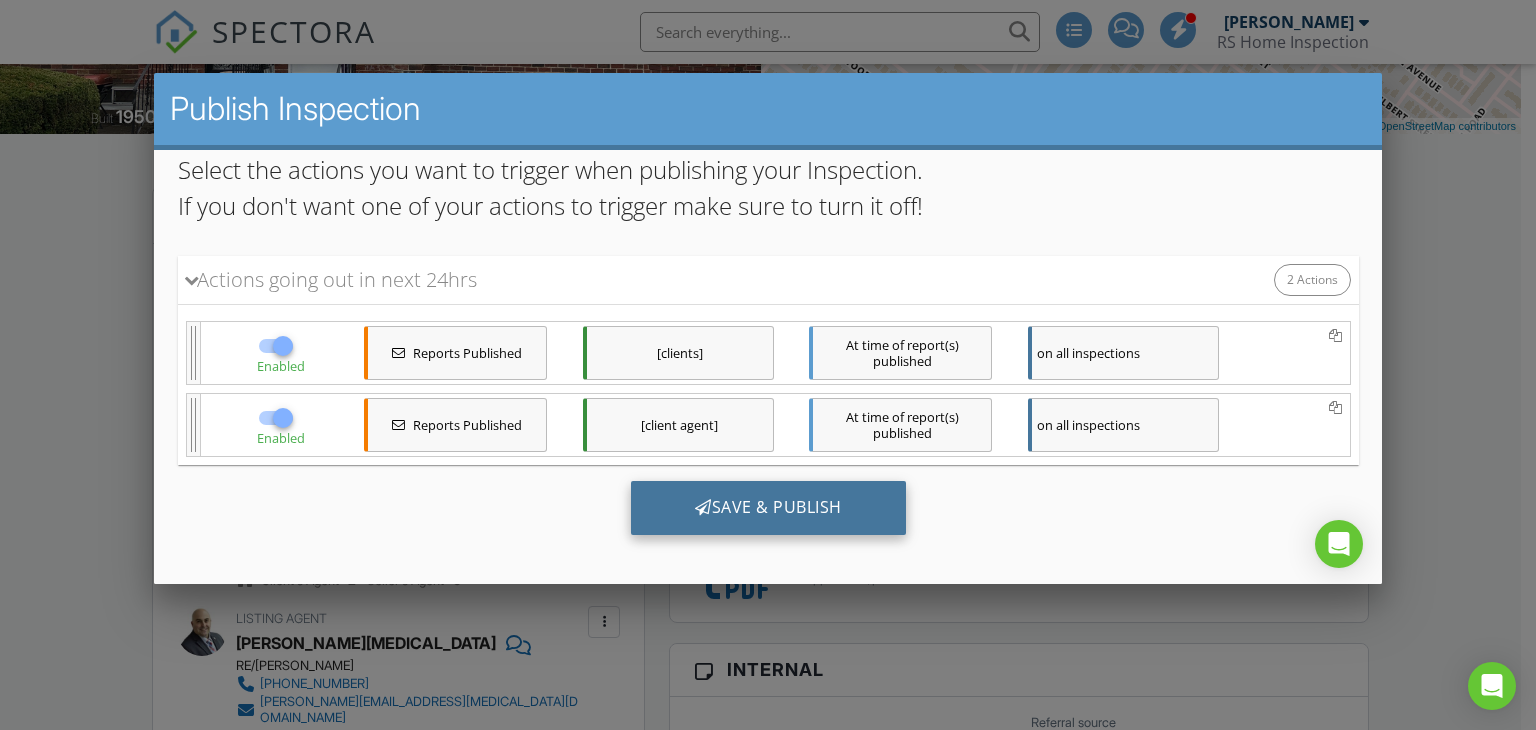 scroll, scrollTop: 8, scrollLeft: 0, axis: vertical 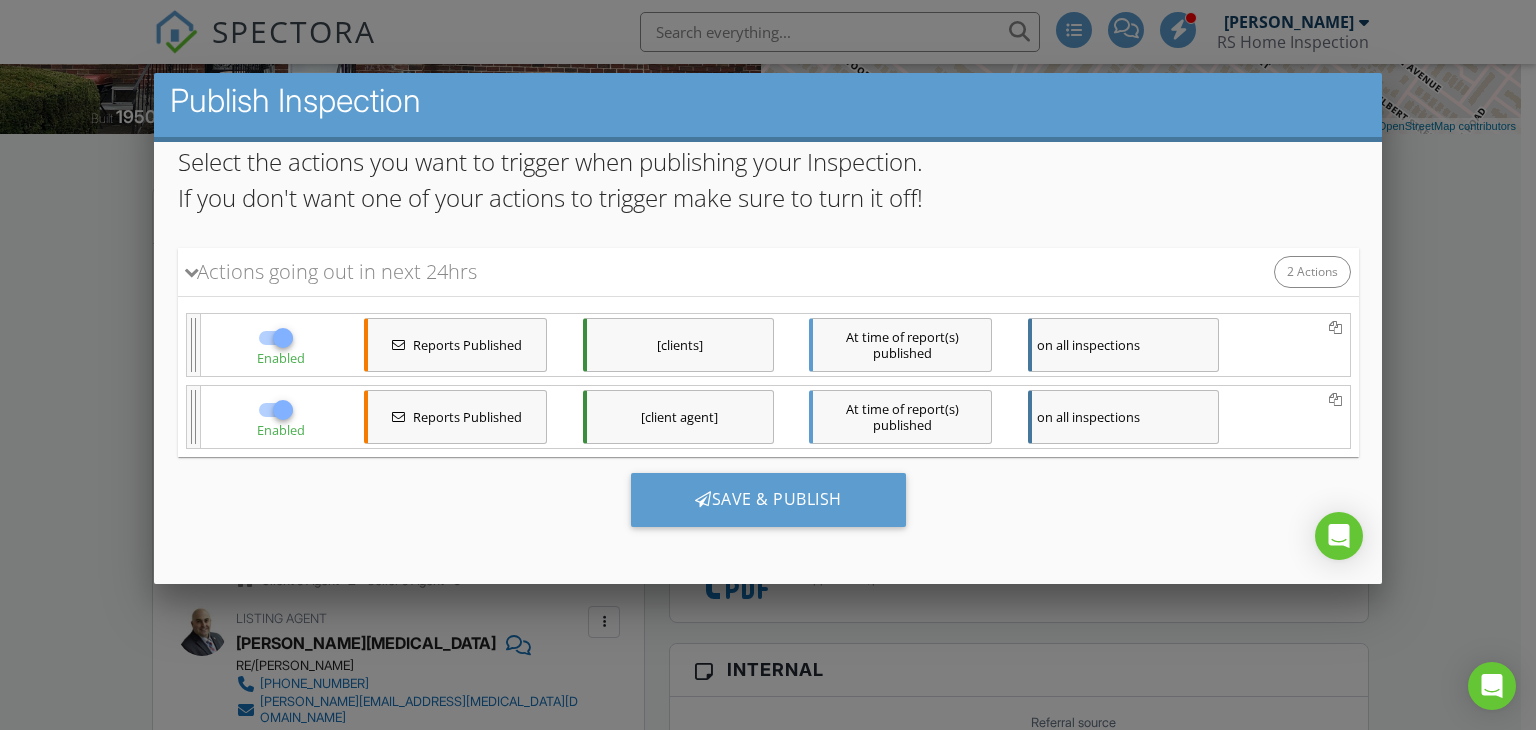 click on "[client agent]" at bounding box center (677, 417) 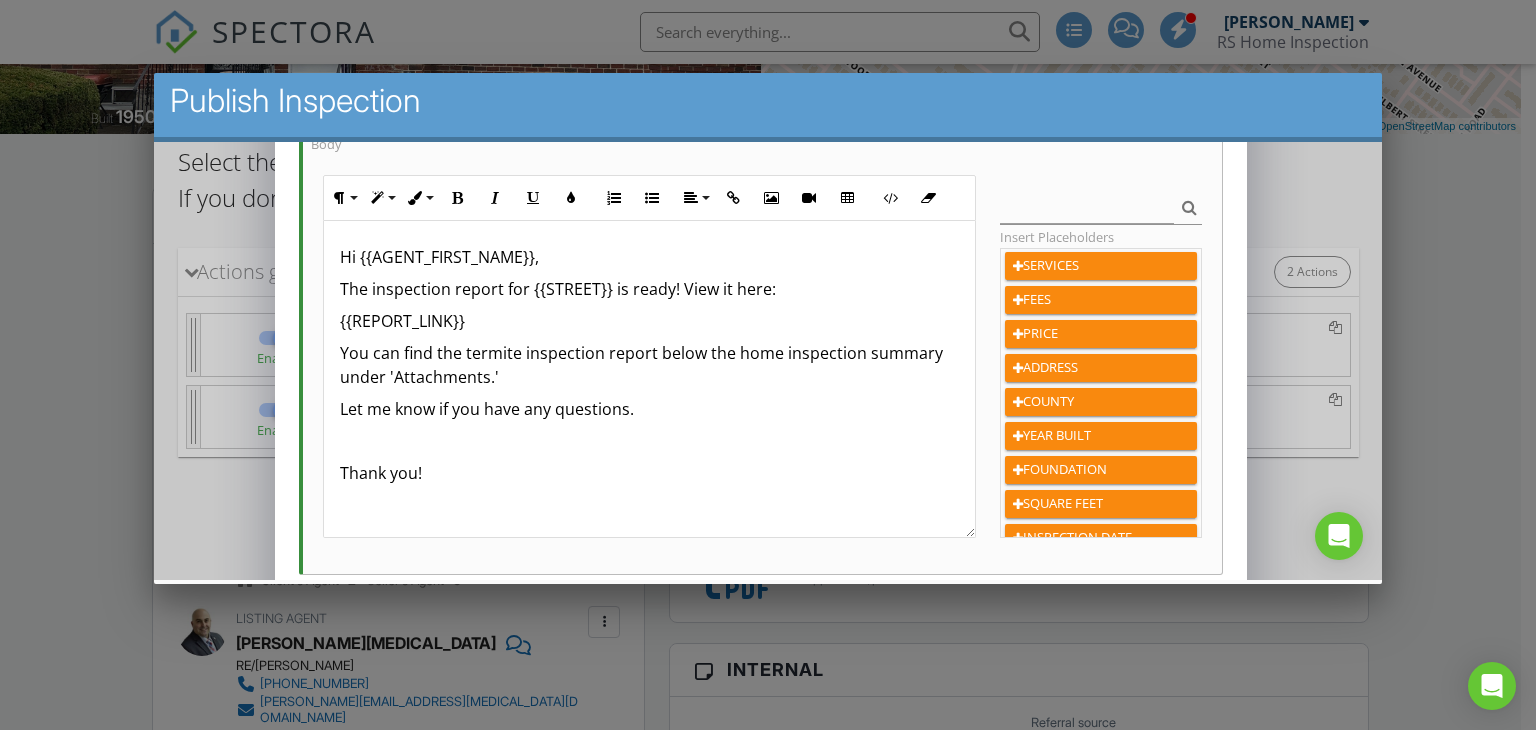 scroll, scrollTop: 400, scrollLeft: 0, axis: vertical 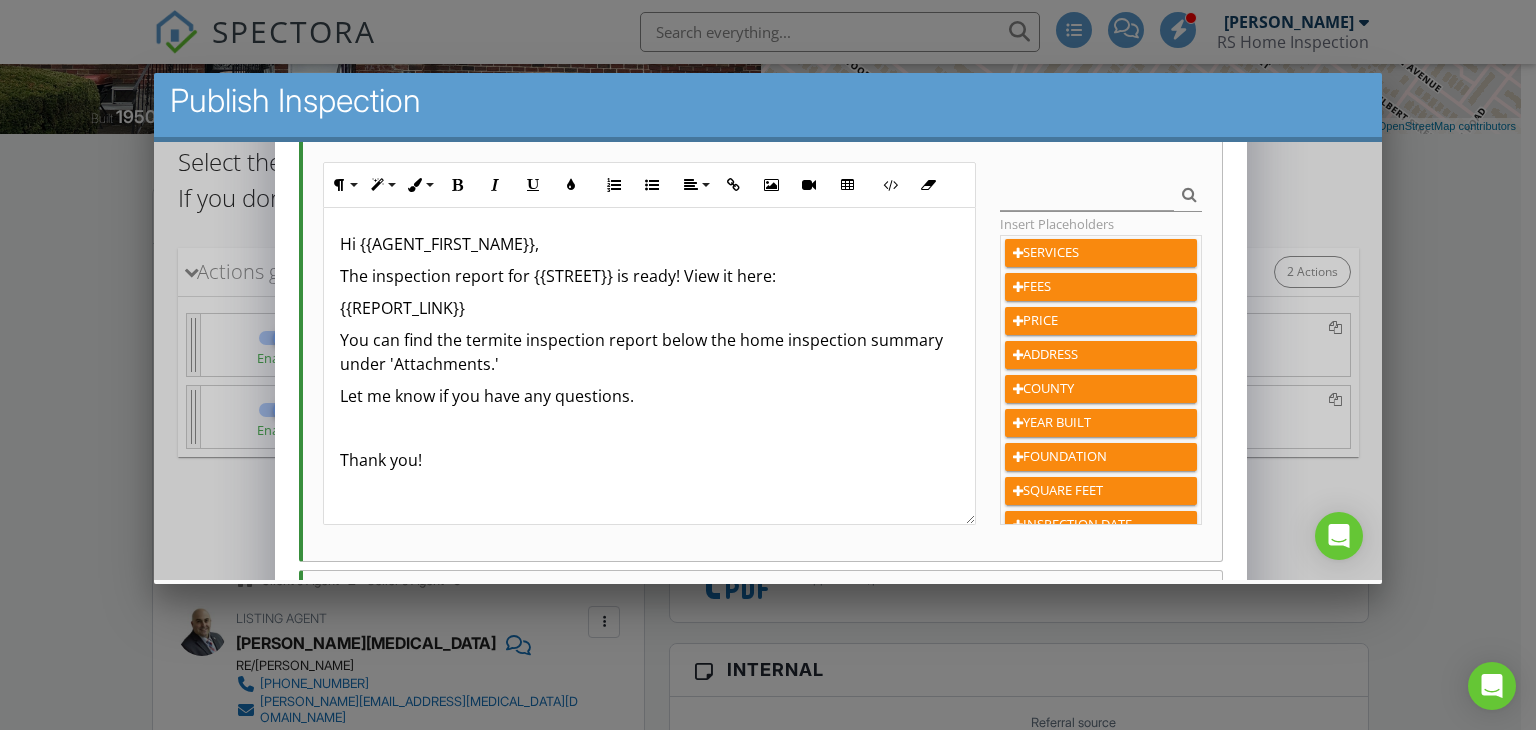 click on "You can find the termite inspection report below the home inspection summary under 'Attachments.'" at bounding box center [648, 352] 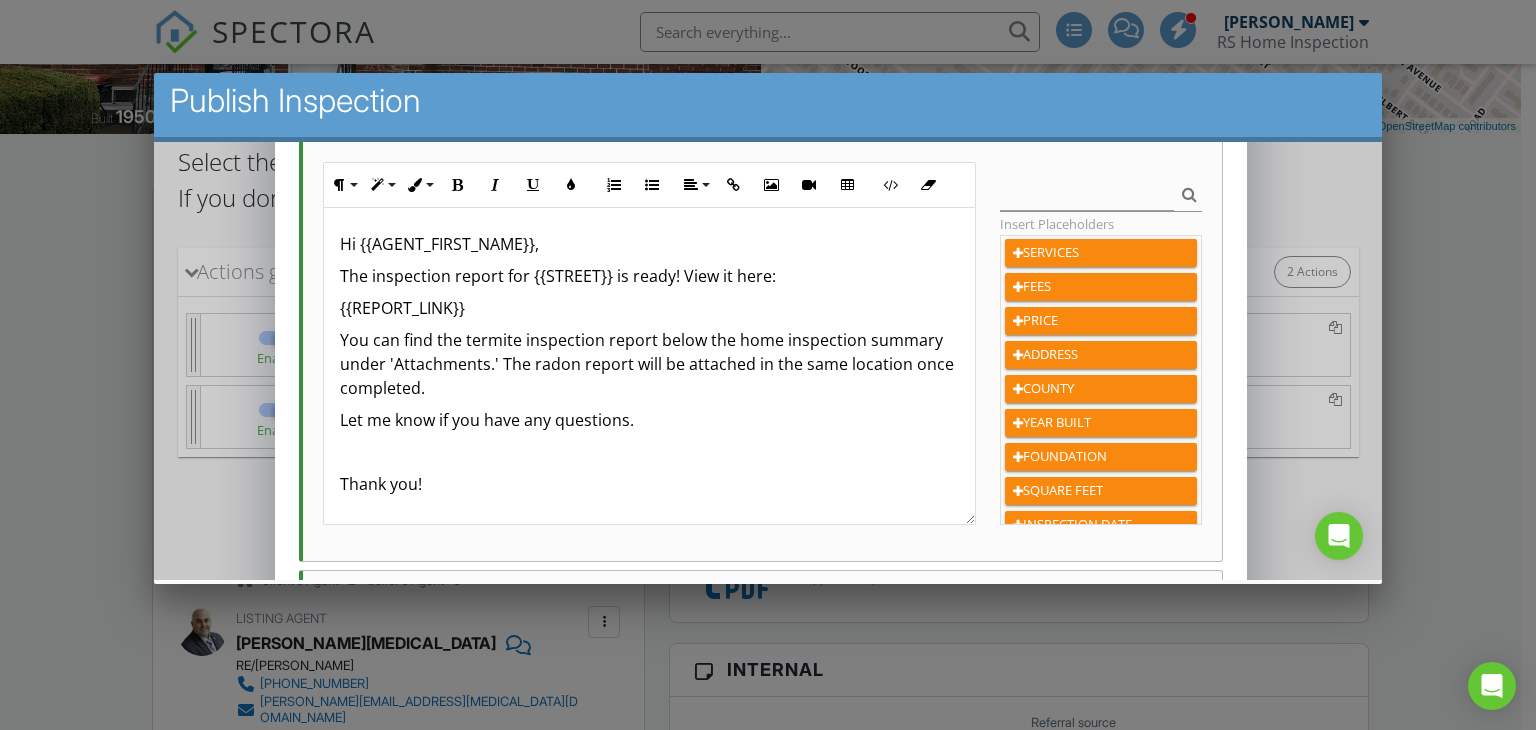 click on "You can find the termite inspection report below the home inspection summary under 'Attachments.' The radon report will be attached in the same location once completed." at bounding box center (648, 364) 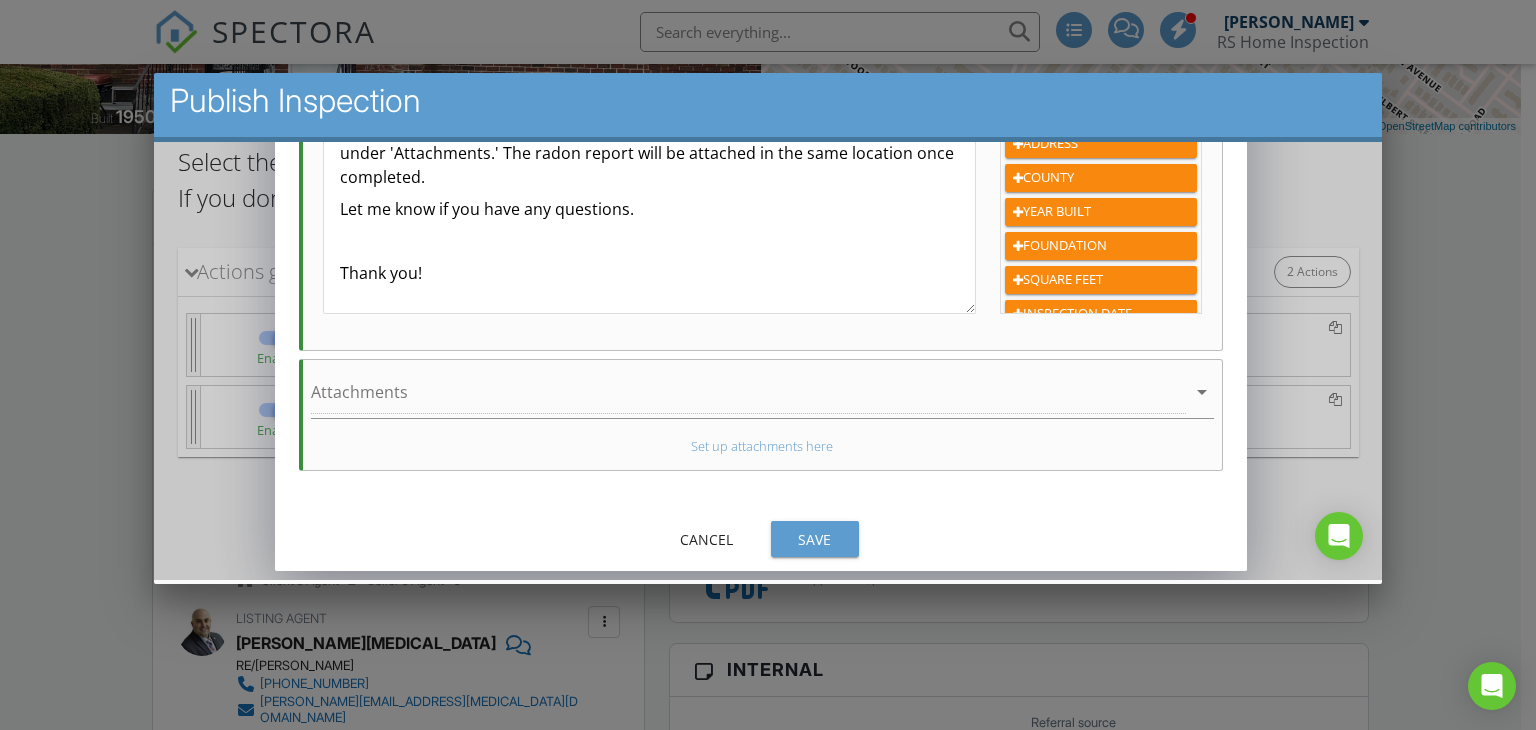 scroll, scrollTop: 612, scrollLeft: 0, axis: vertical 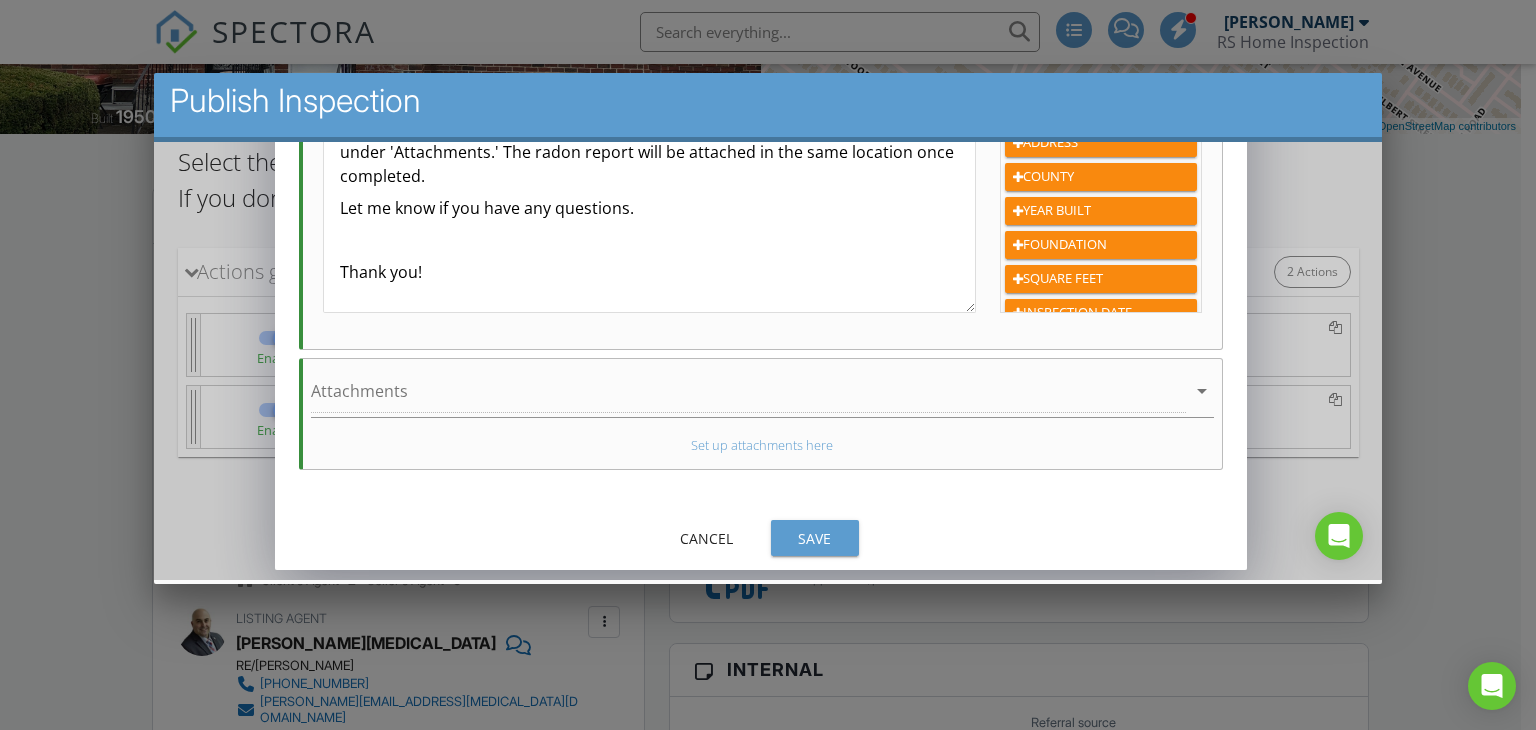 click on "Save" at bounding box center [814, 538] 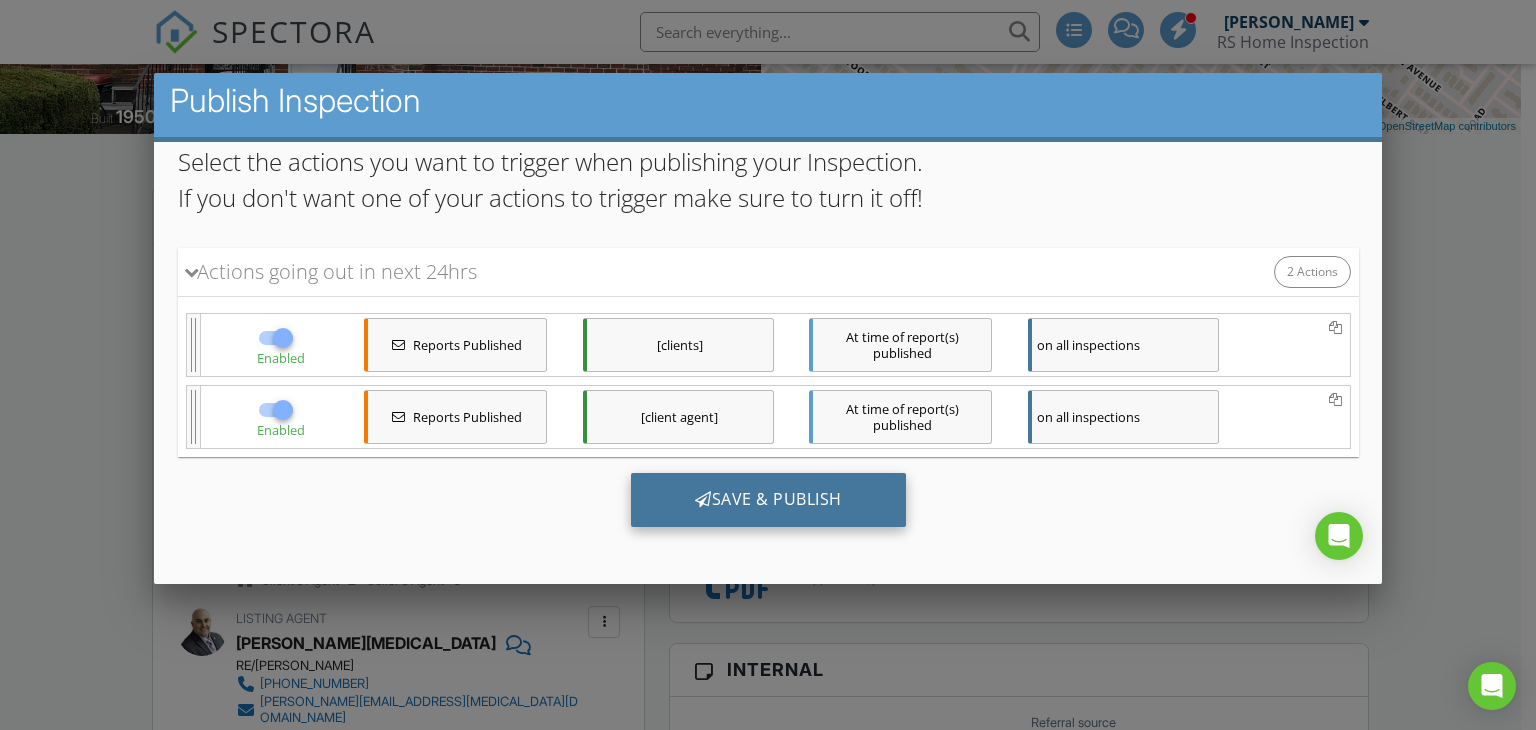 click on "Save & Publish" at bounding box center [767, 500] 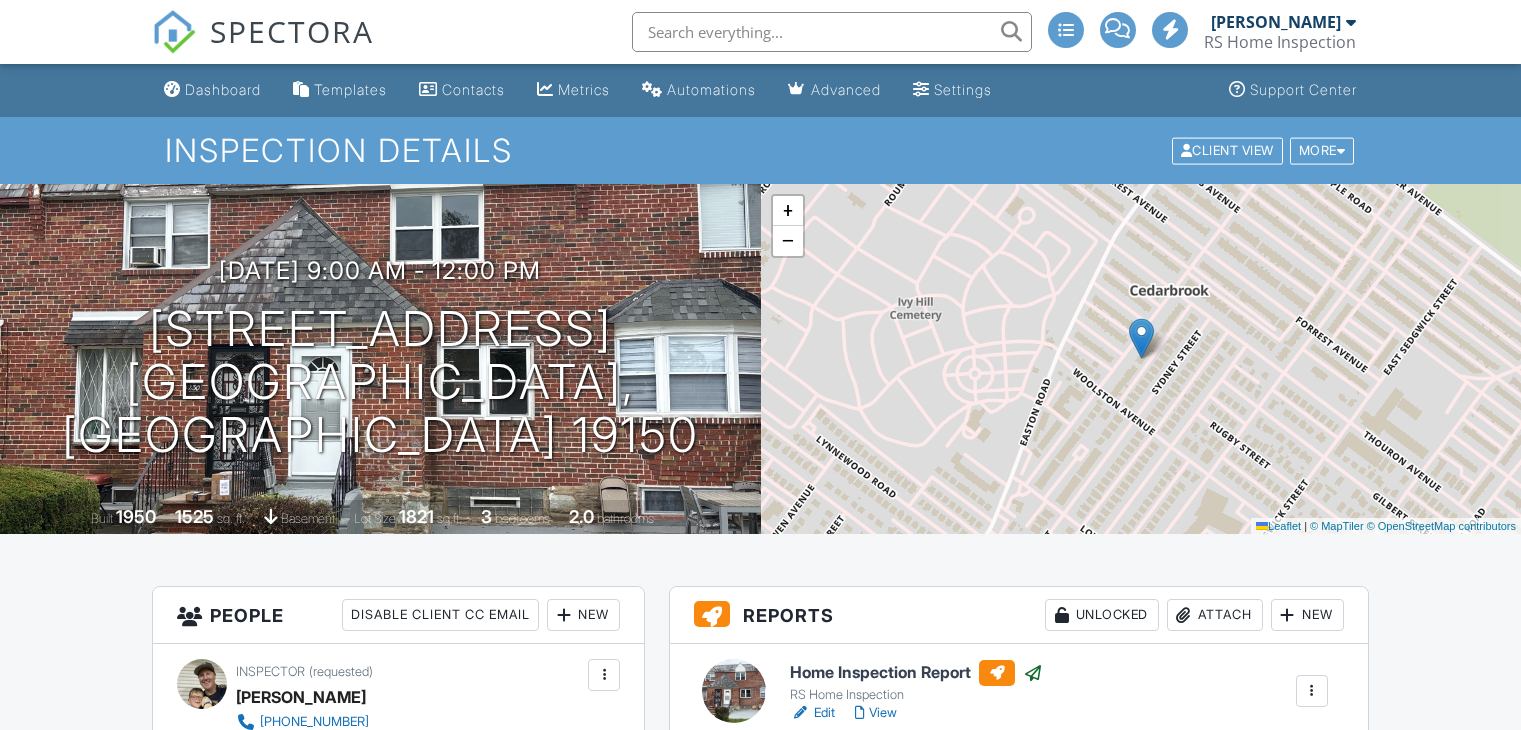scroll, scrollTop: 0, scrollLeft: 0, axis: both 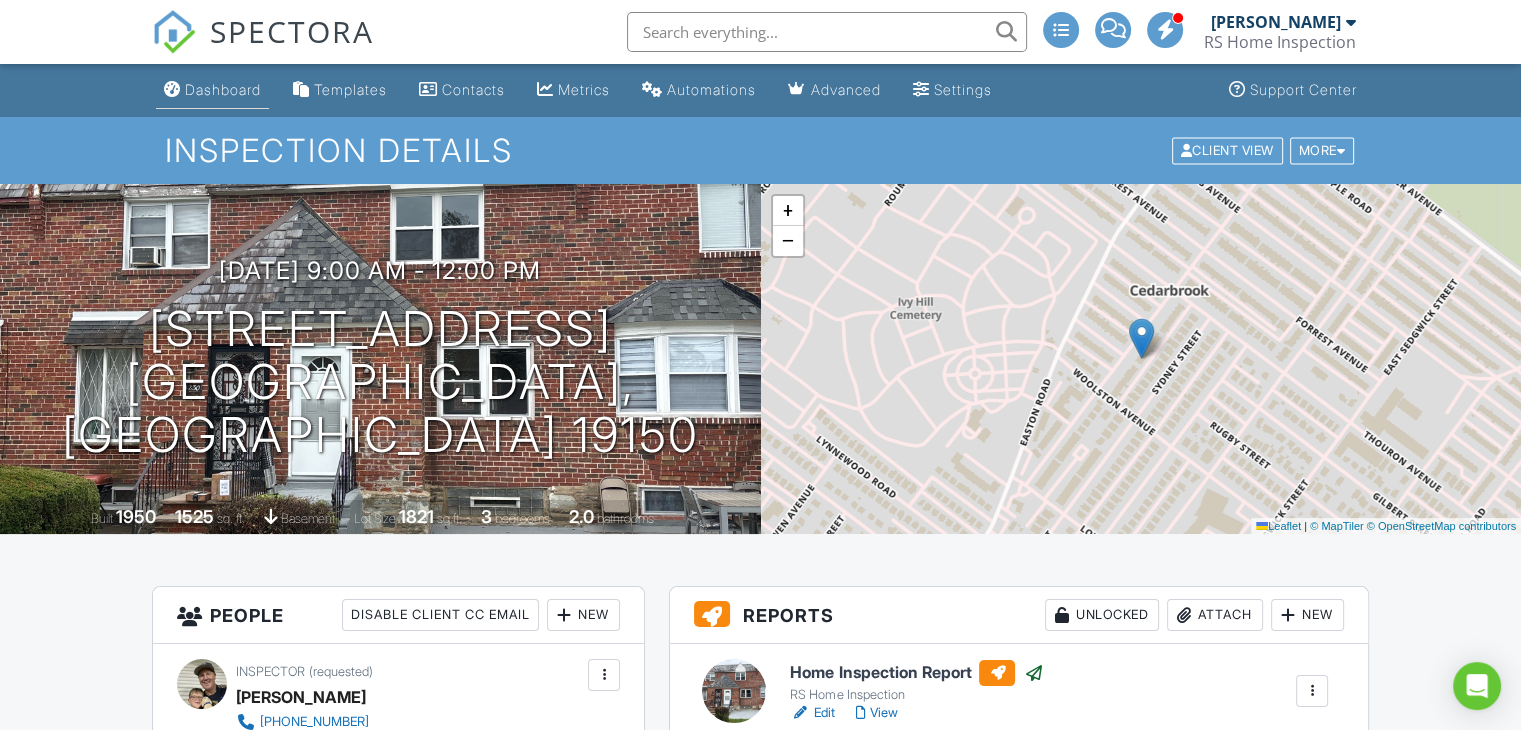click on "Dashboard" at bounding box center [223, 89] 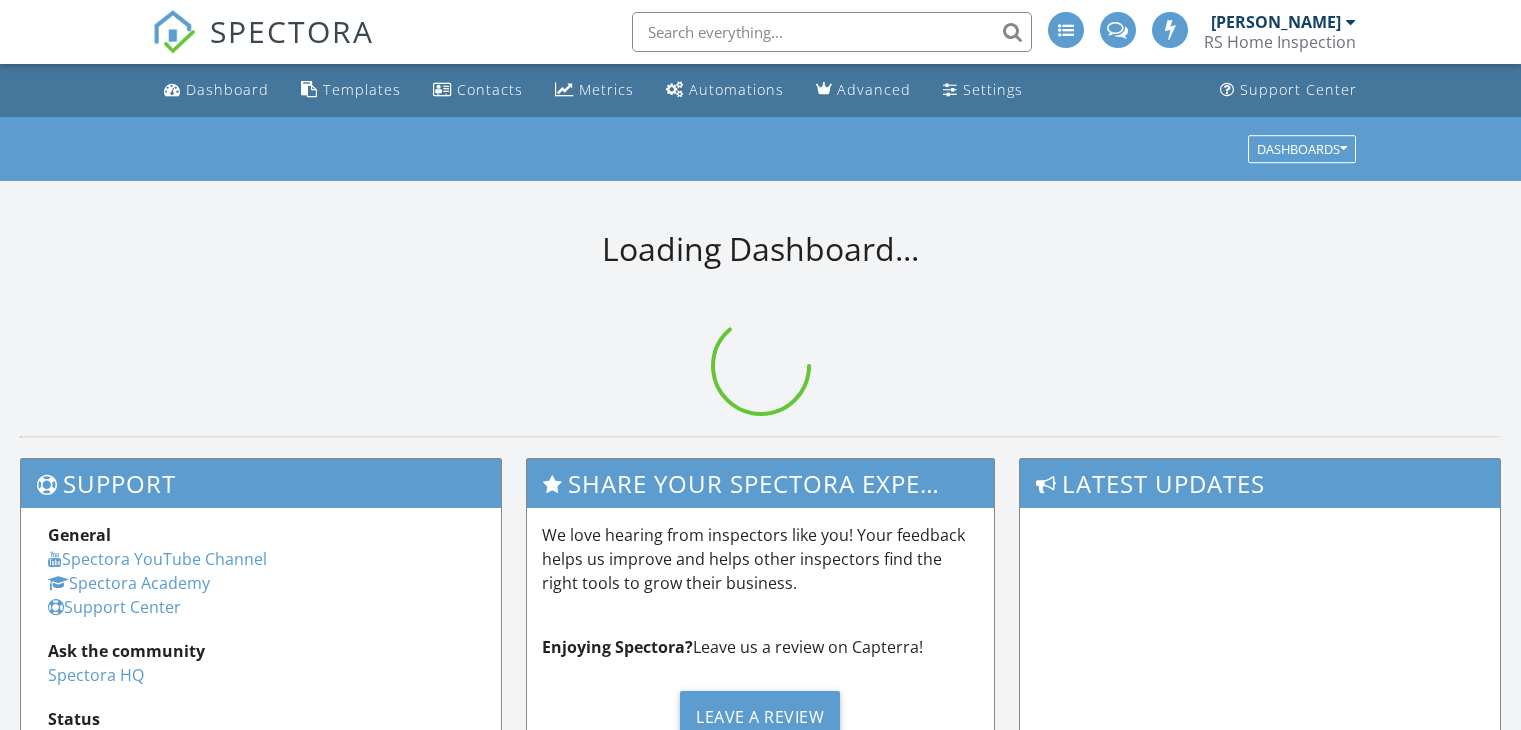 scroll, scrollTop: 0, scrollLeft: 0, axis: both 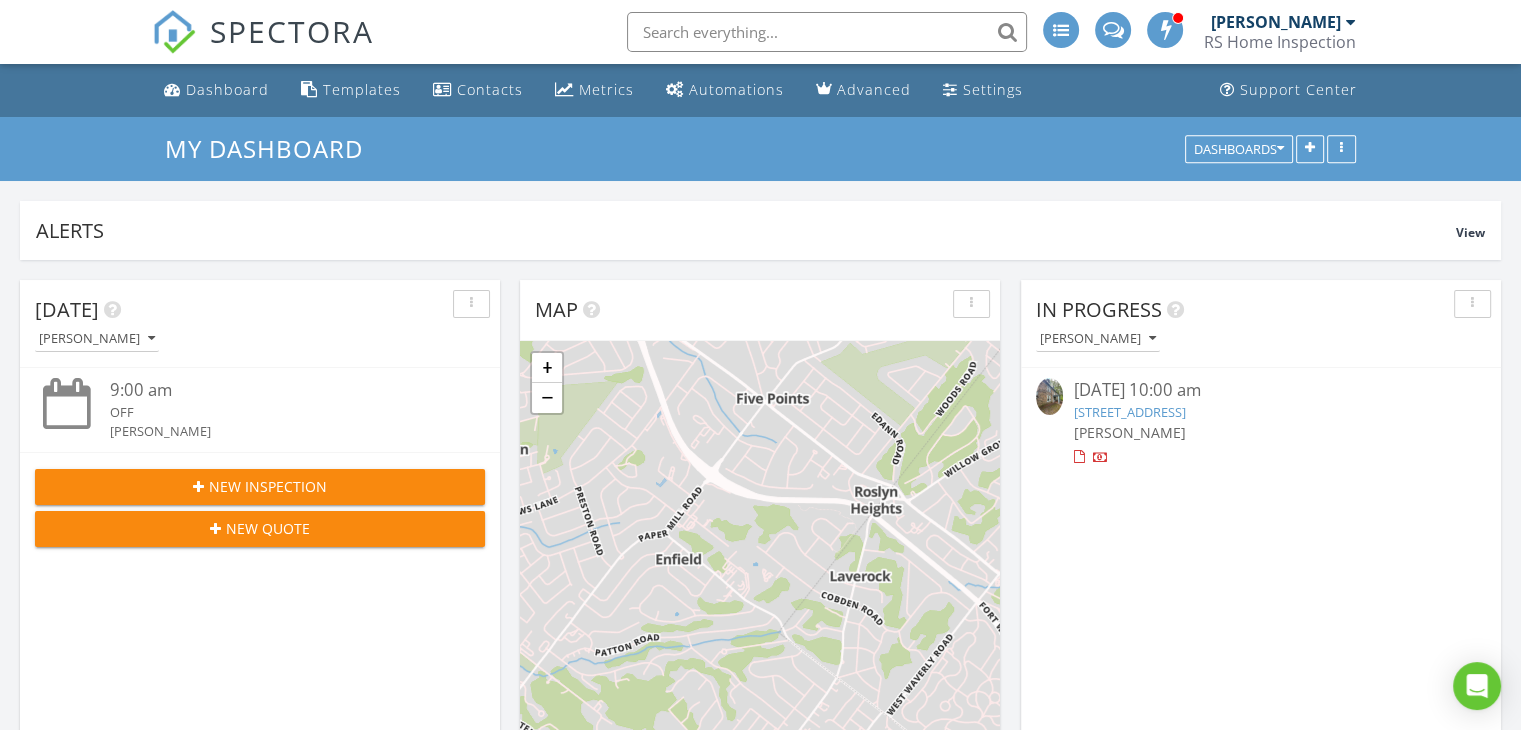 click on "[STREET_ADDRESS]" at bounding box center [1129, 412] 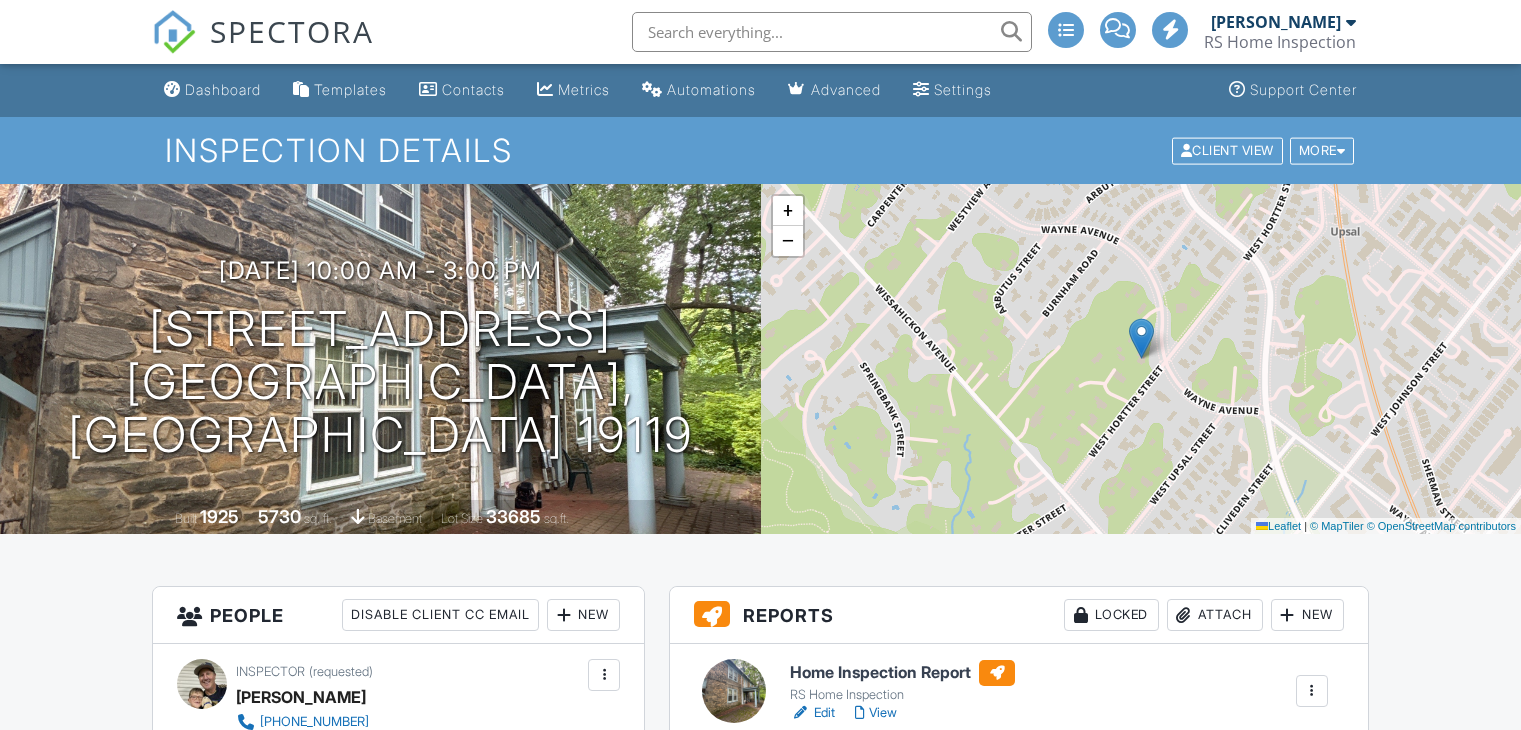 scroll, scrollTop: 0, scrollLeft: 0, axis: both 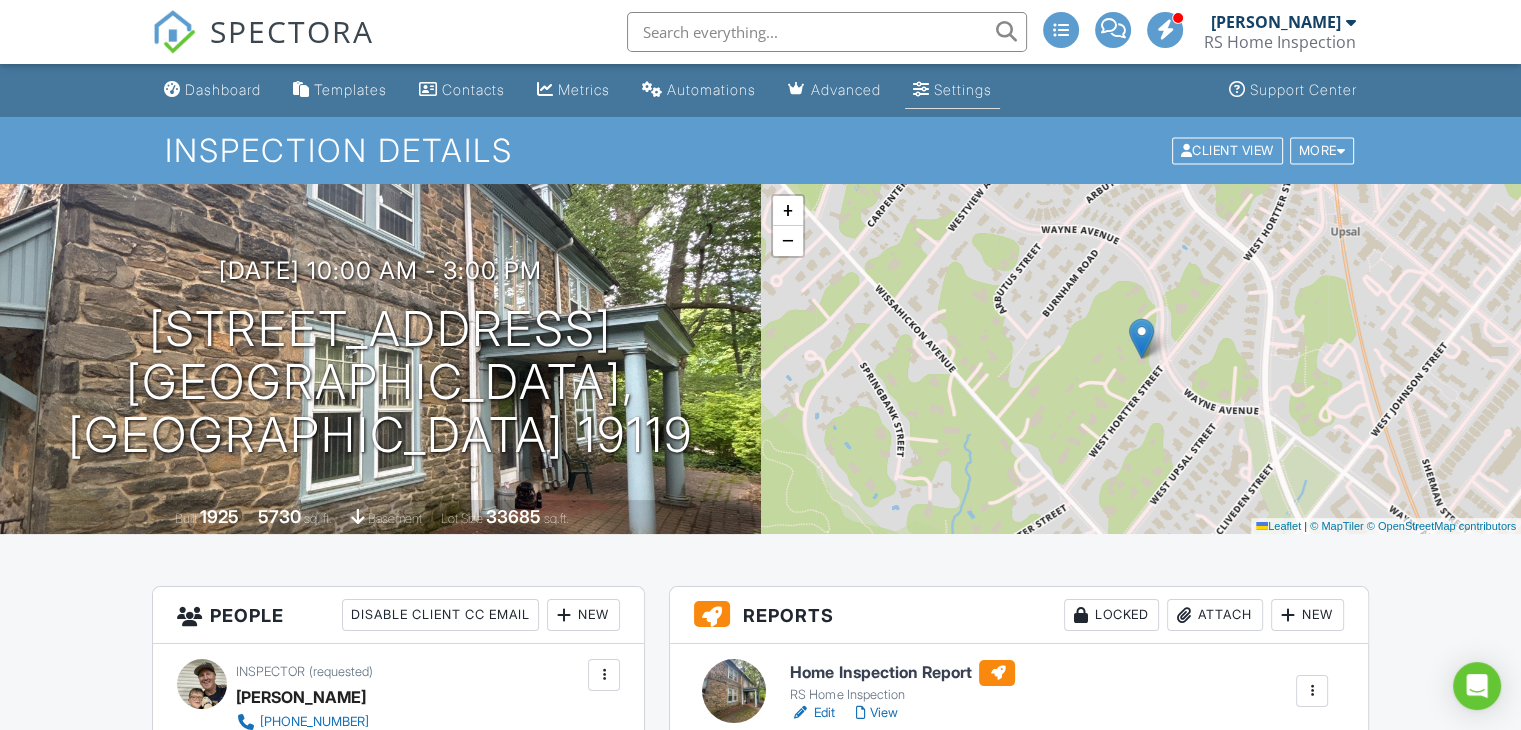 click on "Settings" at bounding box center [952, 90] 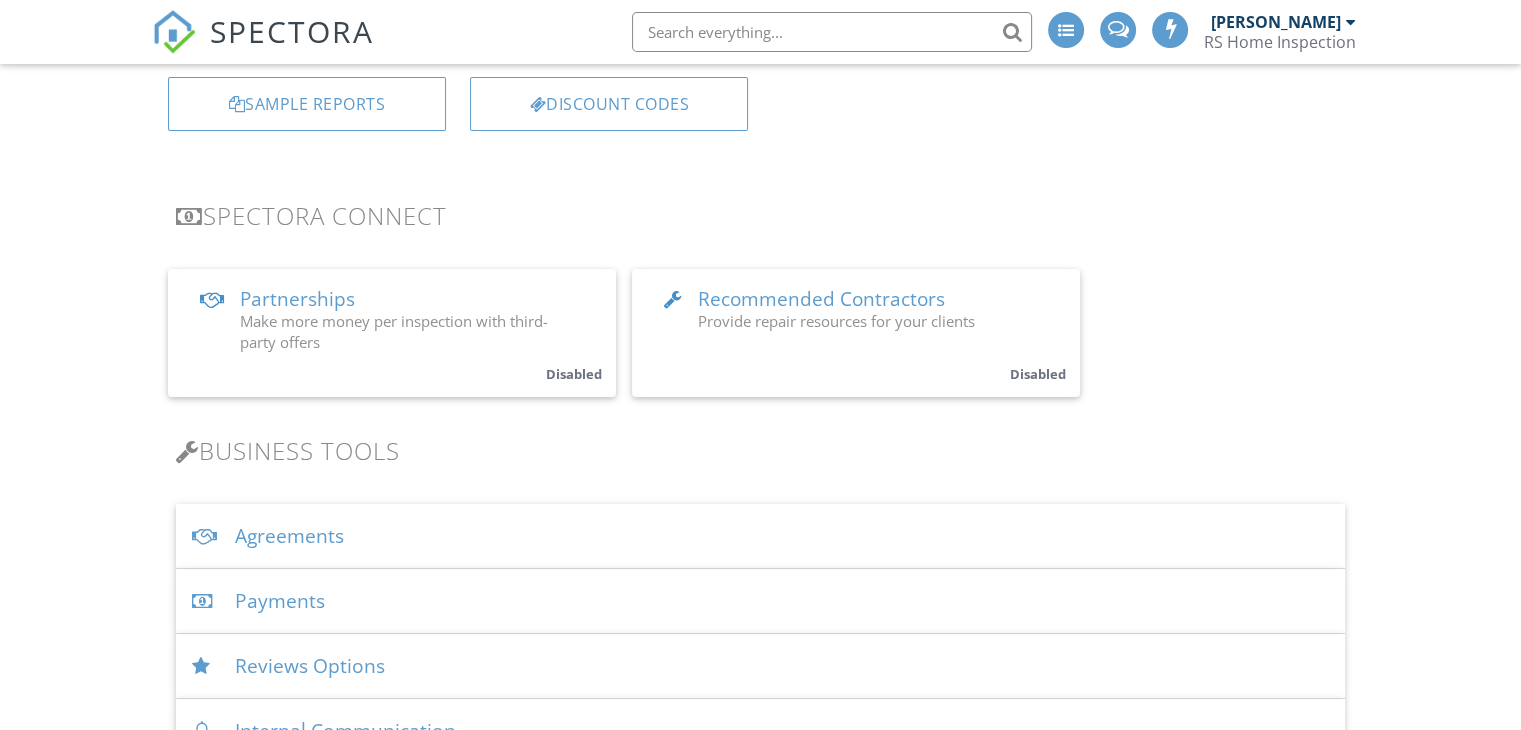 scroll, scrollTop: 0, scrollLeft: 0, axis: both 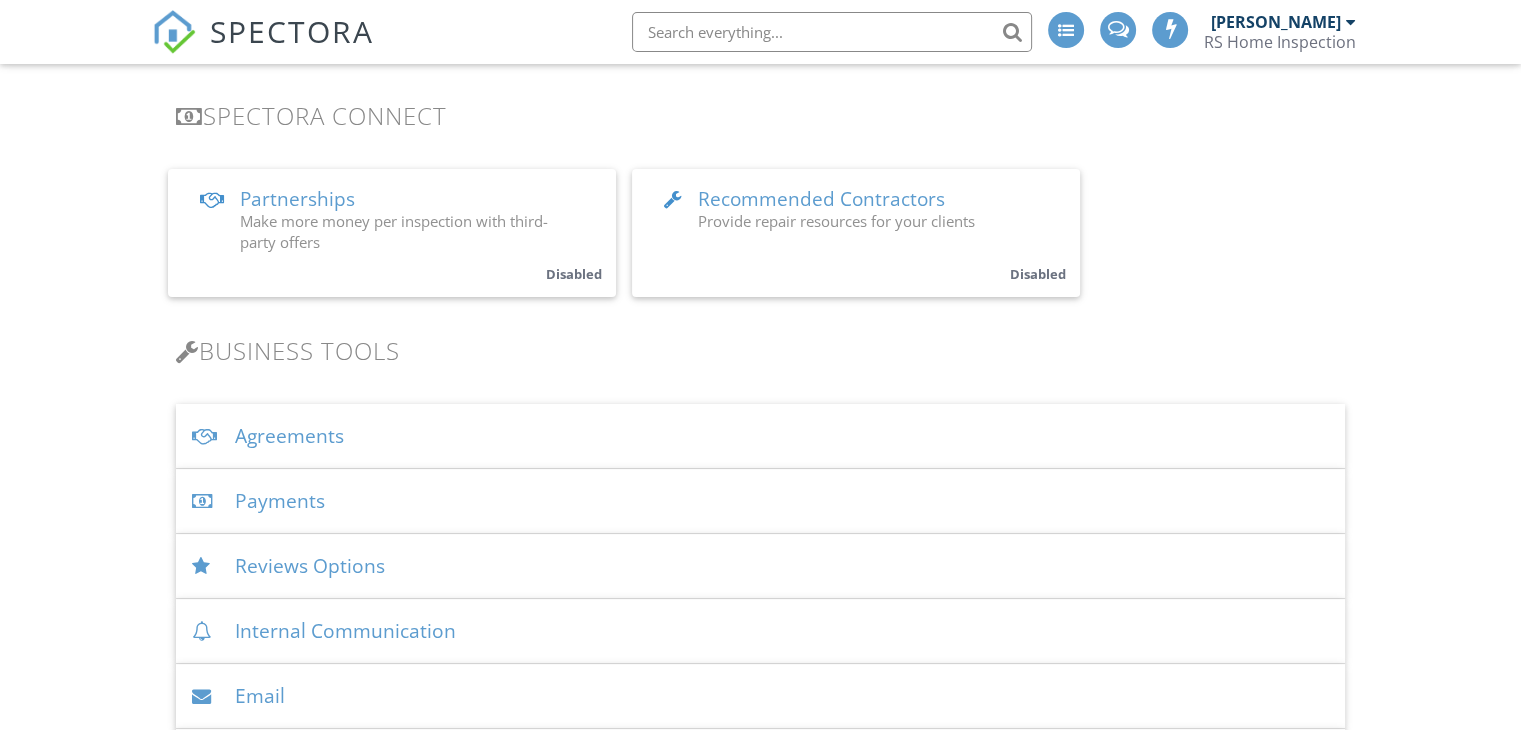 click on "Payments" at bounding box center [760, 501] 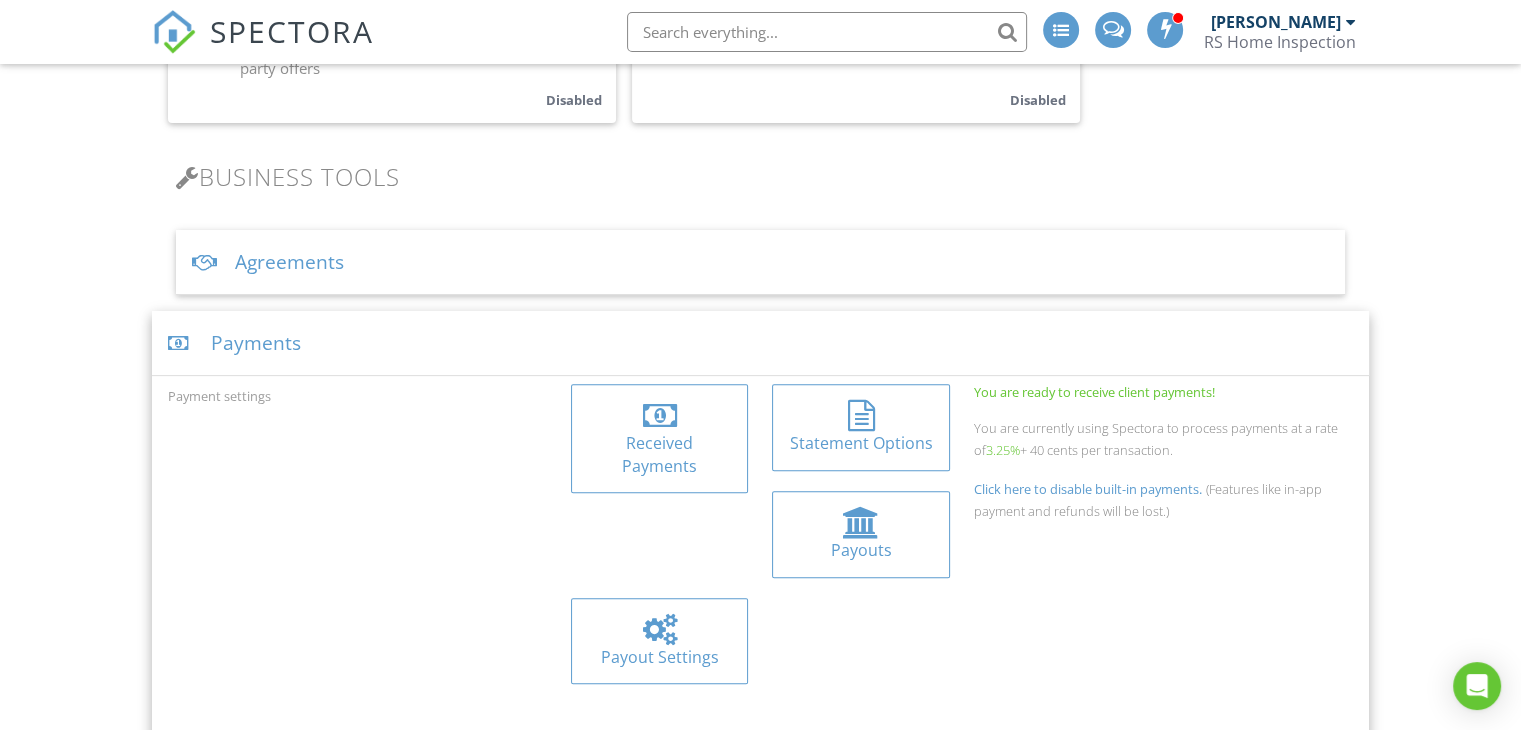 scroll, scrollTop: 700, scrollLeft: 0, axis: vertical 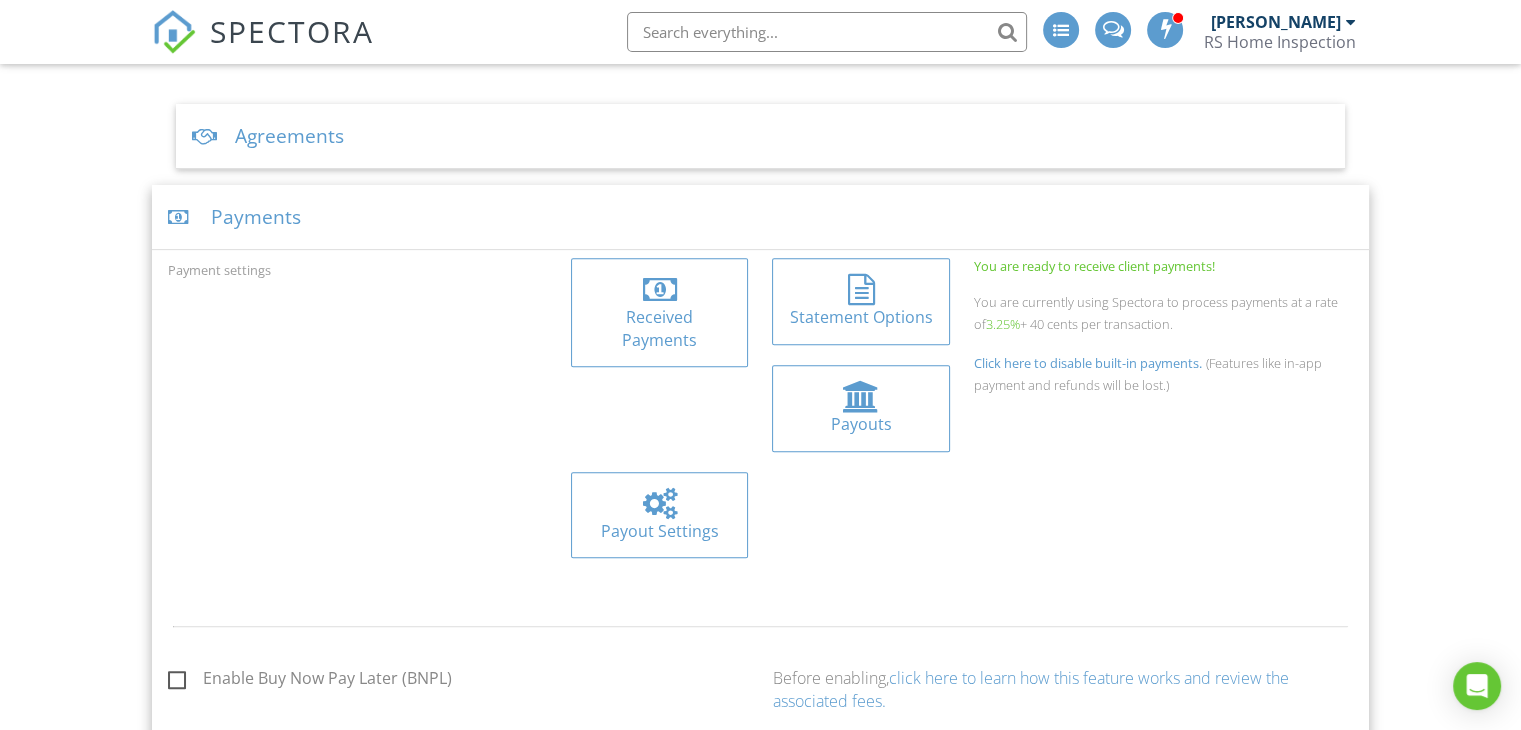 click at bounding box center [659, 290] 